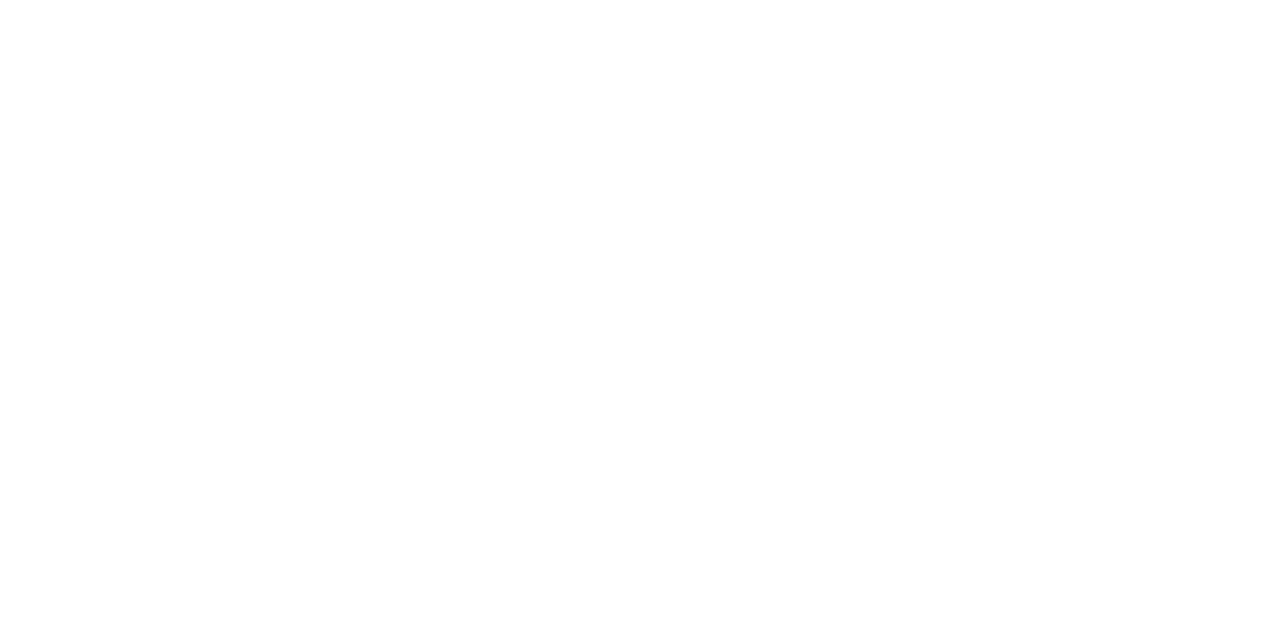 scroll, scrollTop: 0, scrollLeft: 0, axis: both 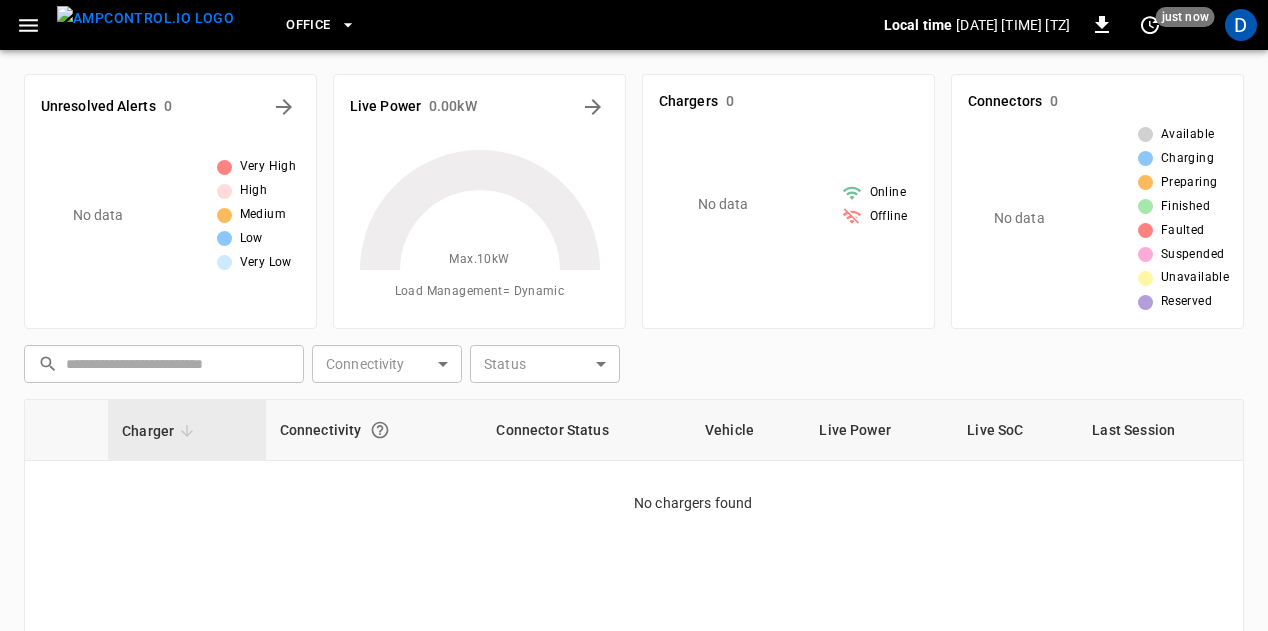 click 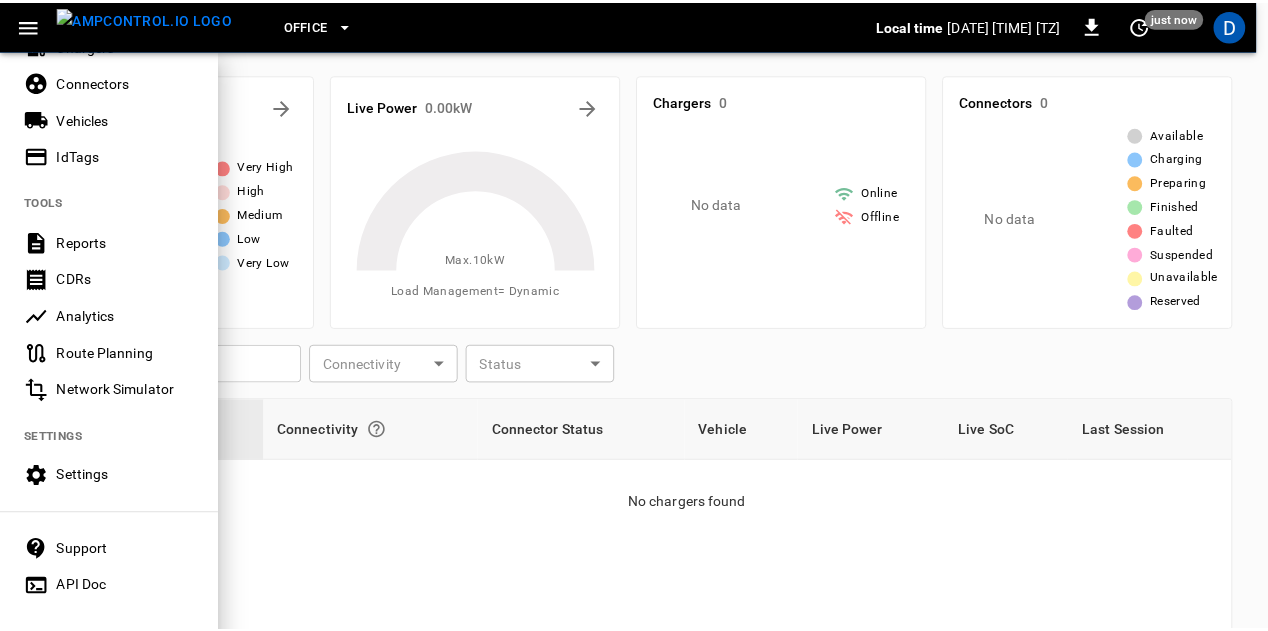 scroll, scrollTop: 480, scrollLeft: 0, axis: vertical 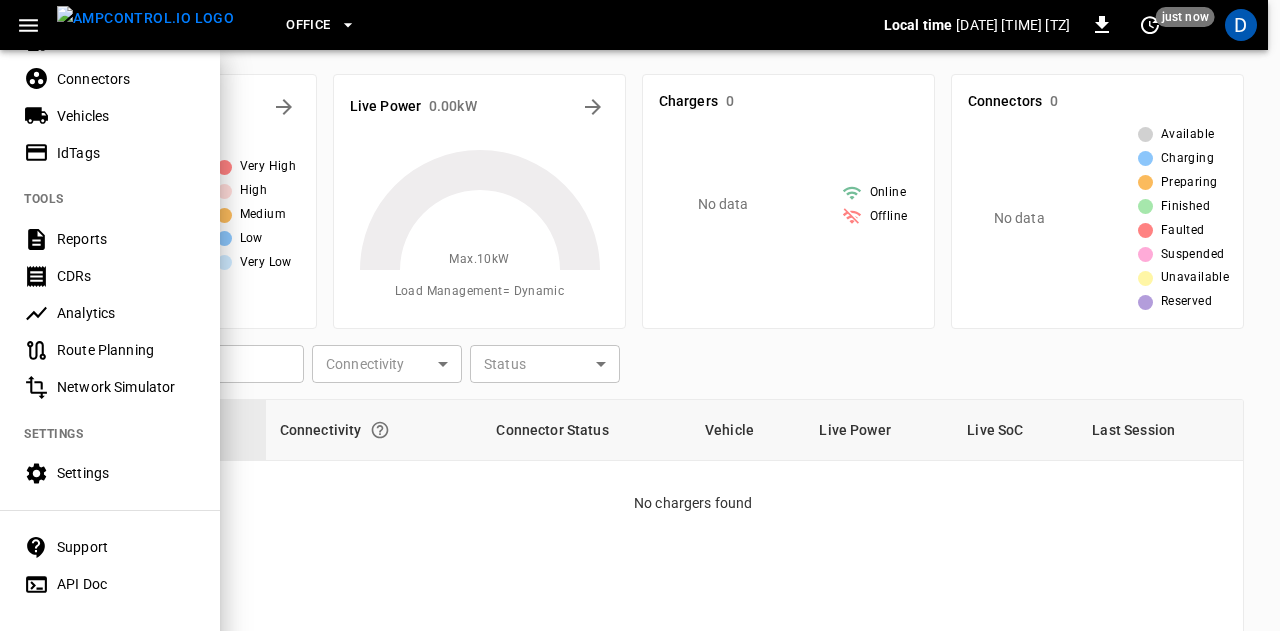 click on "Settings" at bounding box center (110, 473) 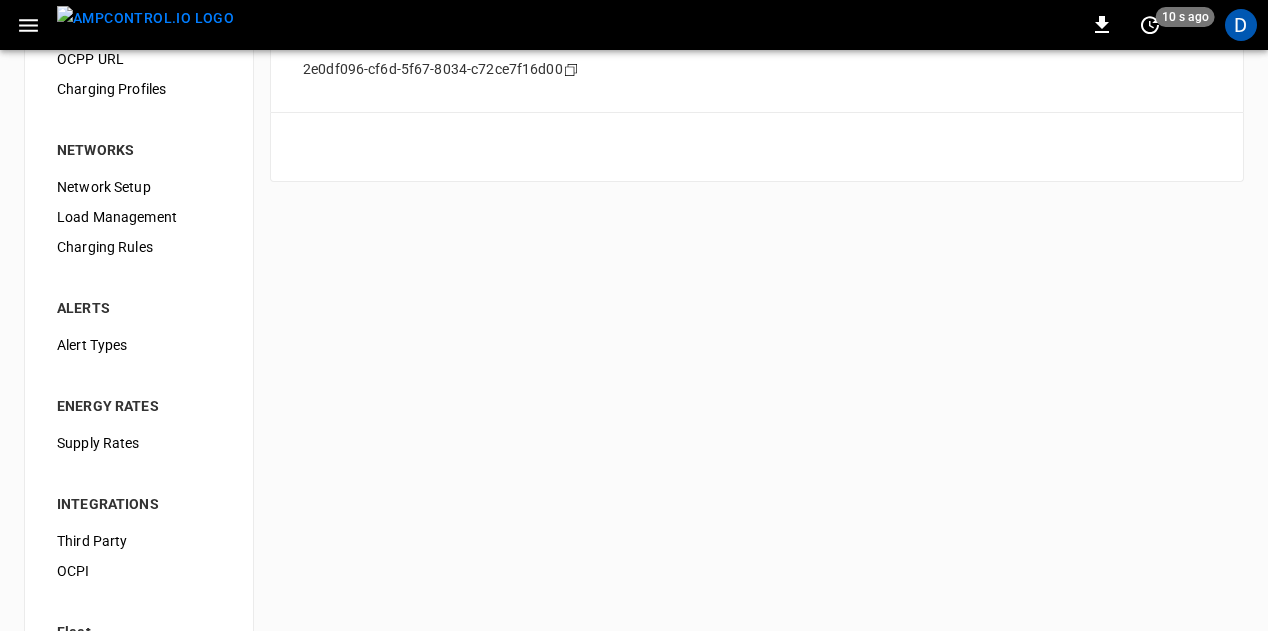 scroll, scrollTop: 334, scrollLeft: 0, axis: vertical 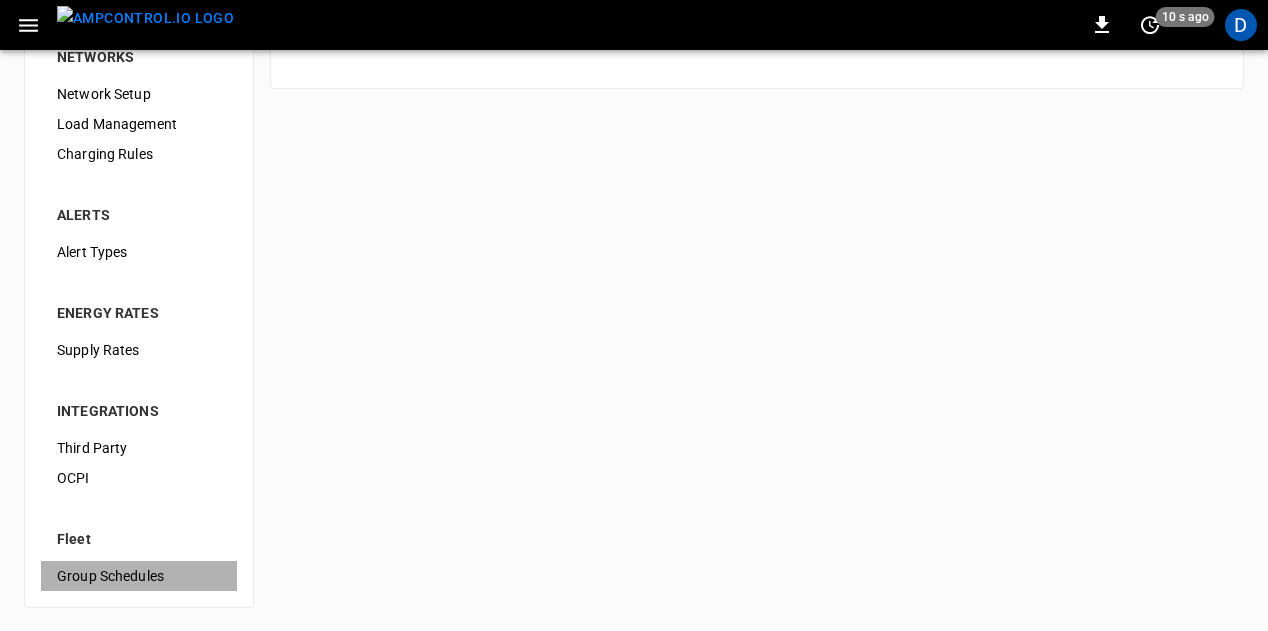 click on "Group Schedules" at bounding box center [139, 576] 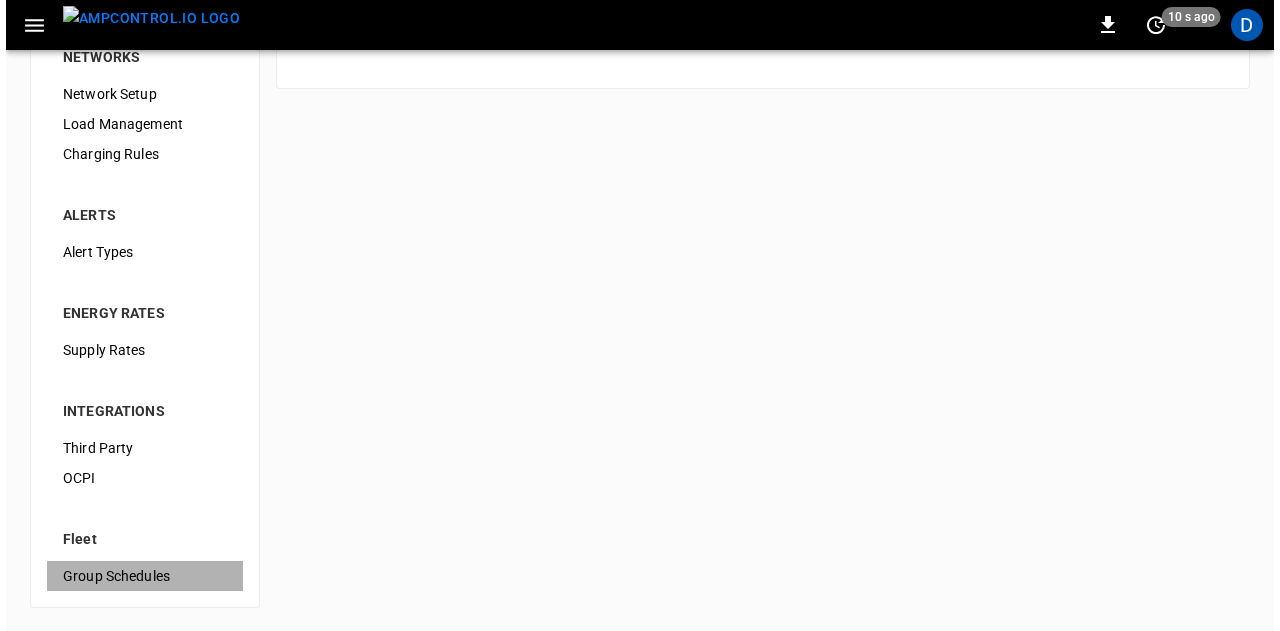 scroll, scrollTop: 0, scrollLeft: 0, axis: both 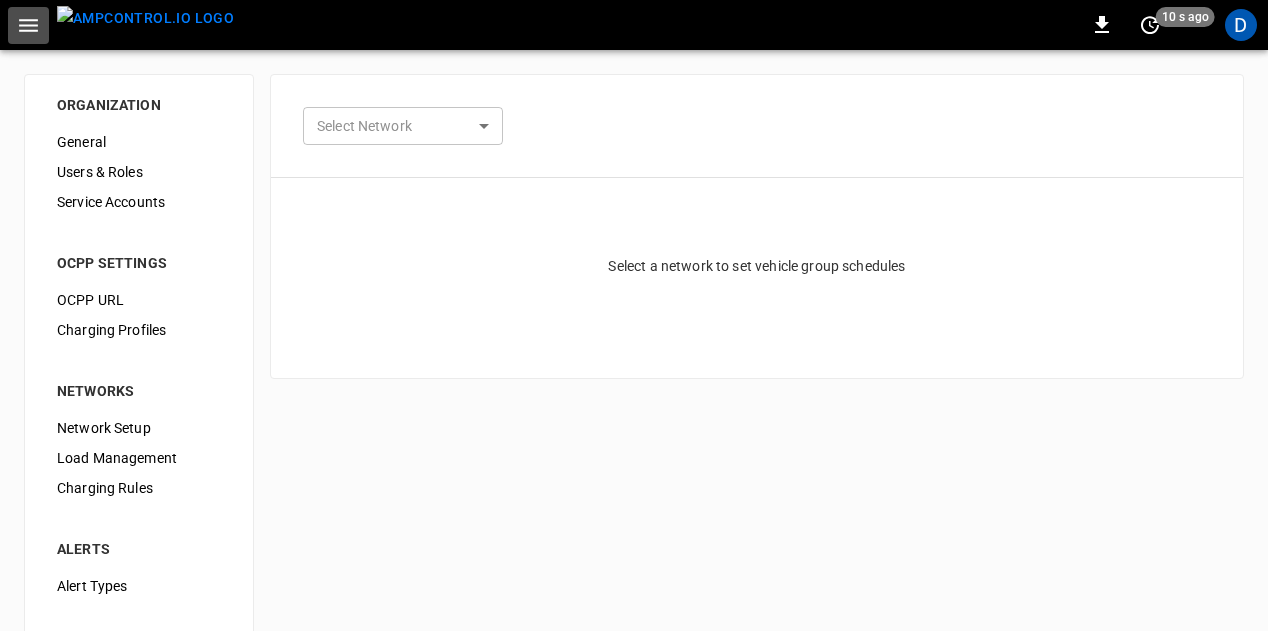 click at bounding box center (28, 25) 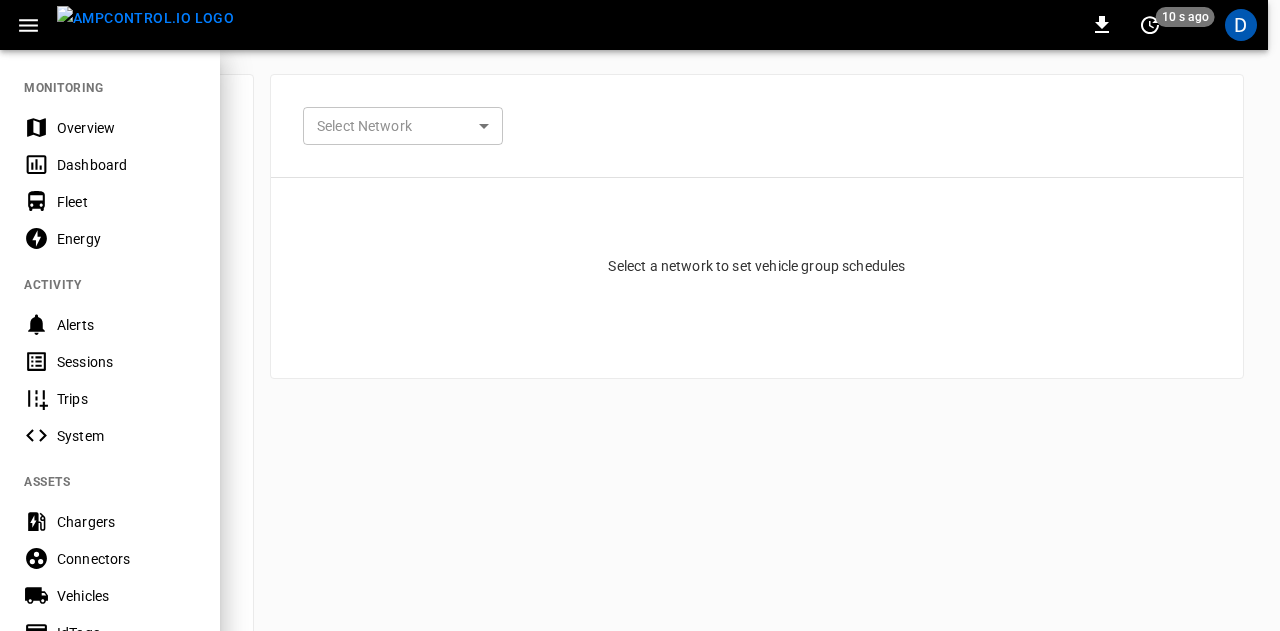 scroll, scrollTop: 14, scrollLeft: 0, axis: vertical 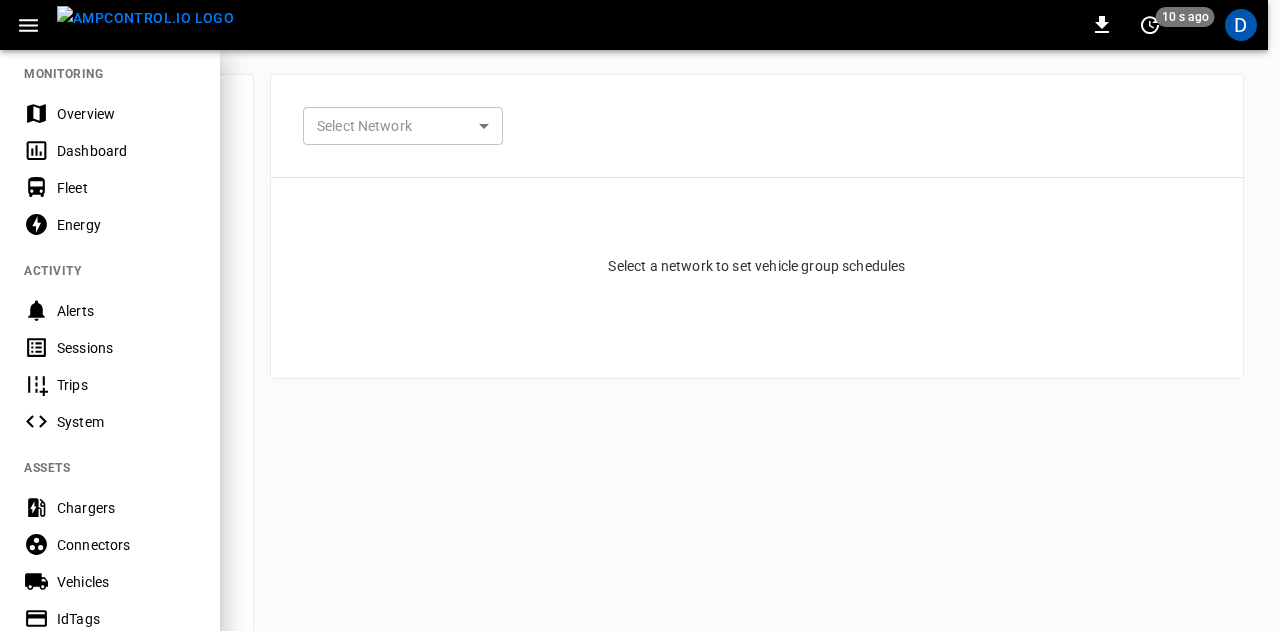 click on "Fleet" at bounding box center [110, 187] 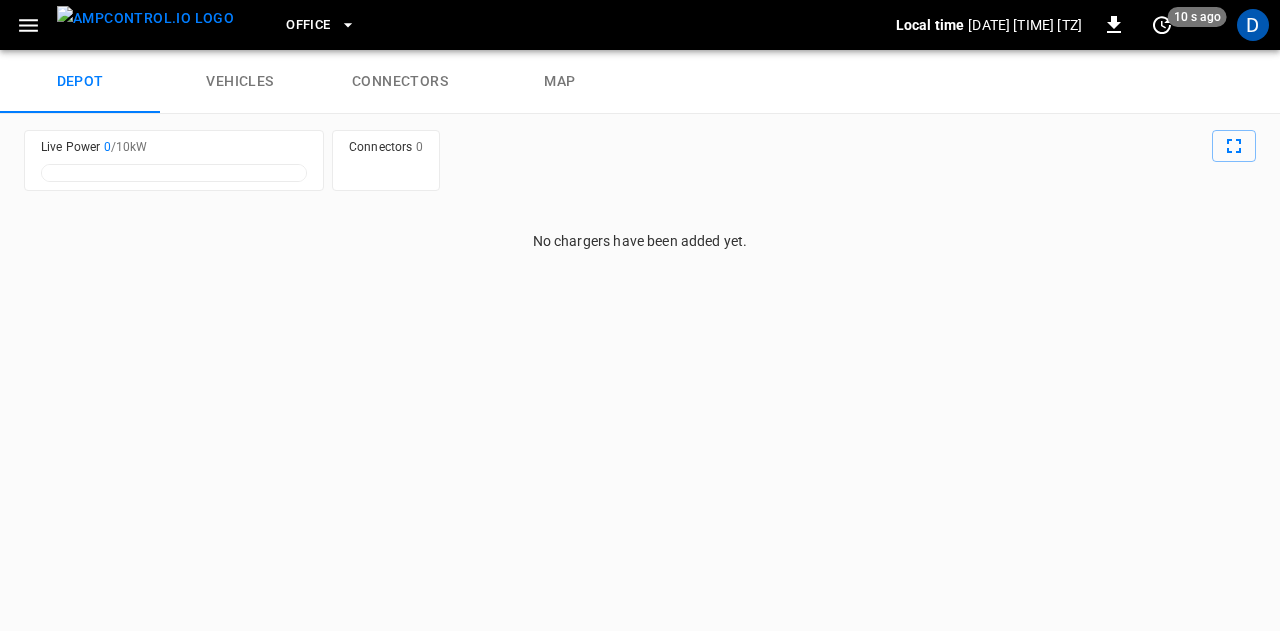 click on "connectors" at bounding box center (400, 82) 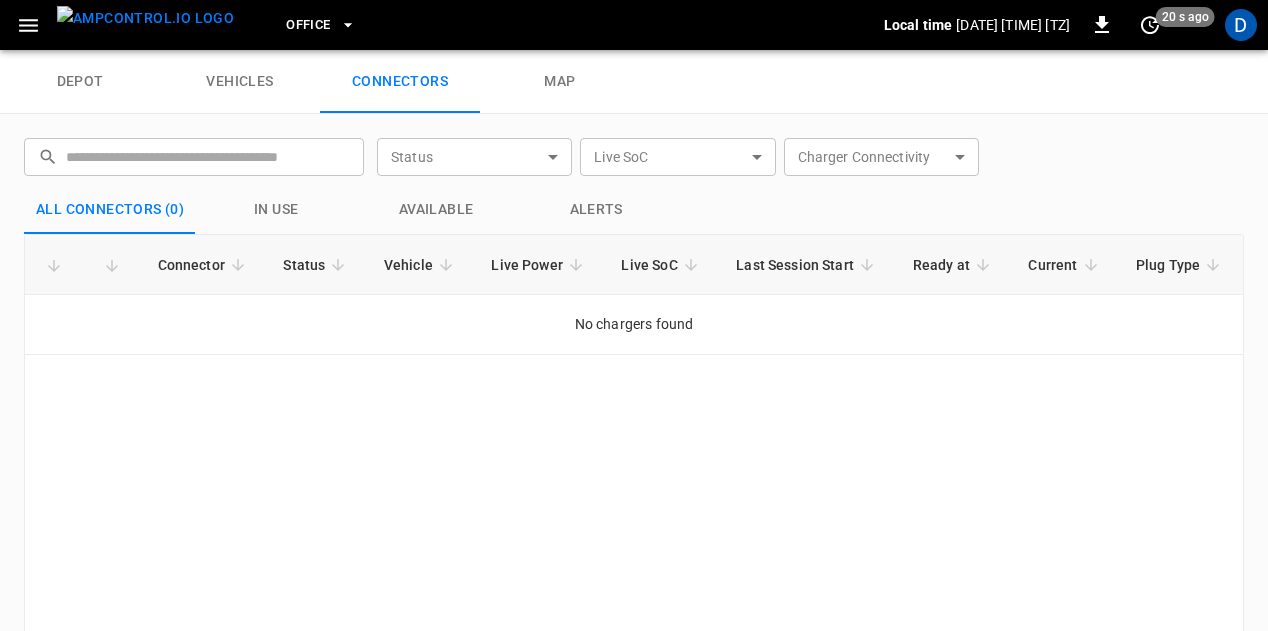click on "map" at bounding box center [560, 82] 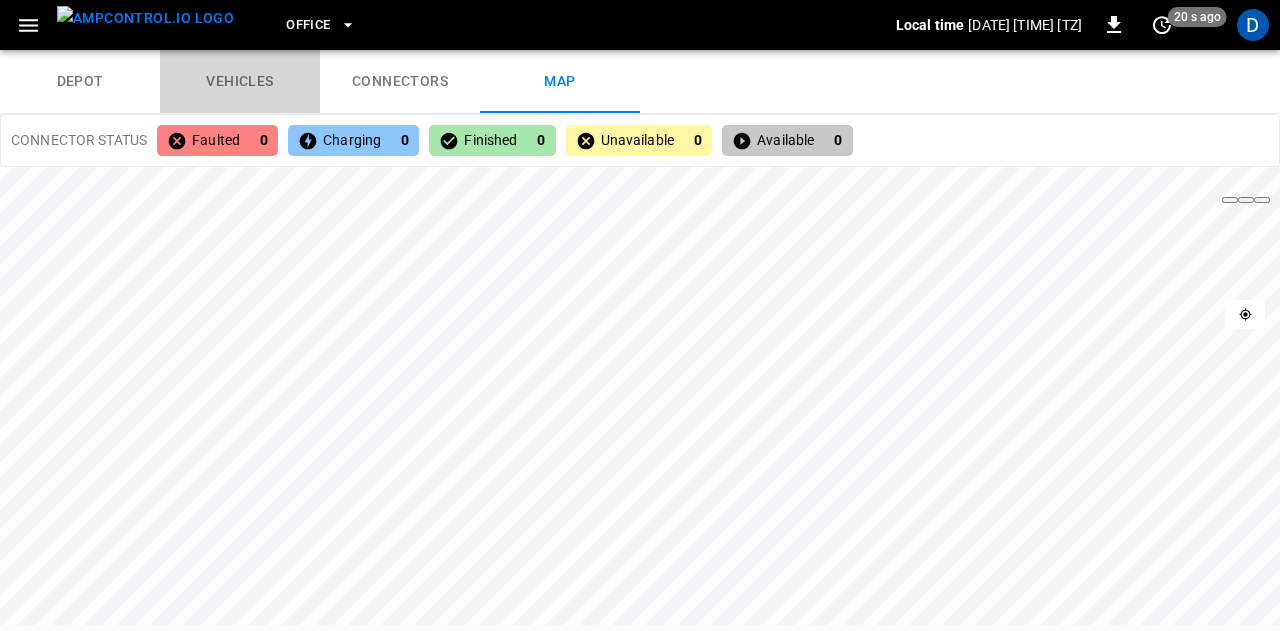 click on "vehicles" at bounding box center (240, 82) 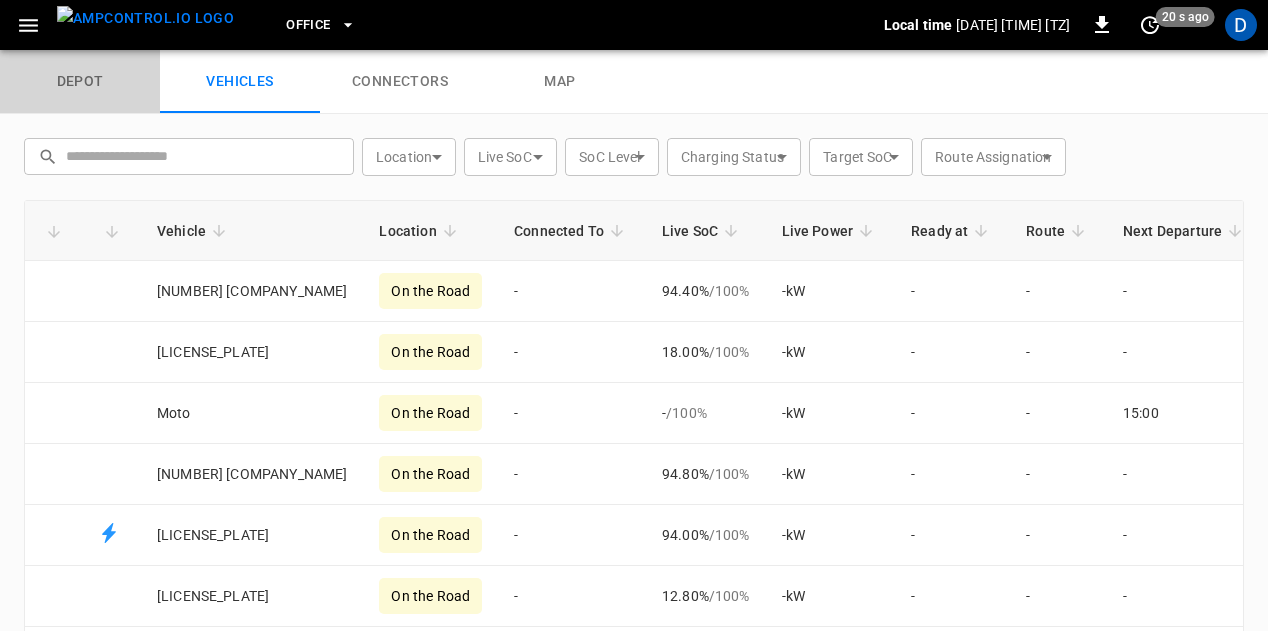 click on "depot" at bounding box center [80, 82] 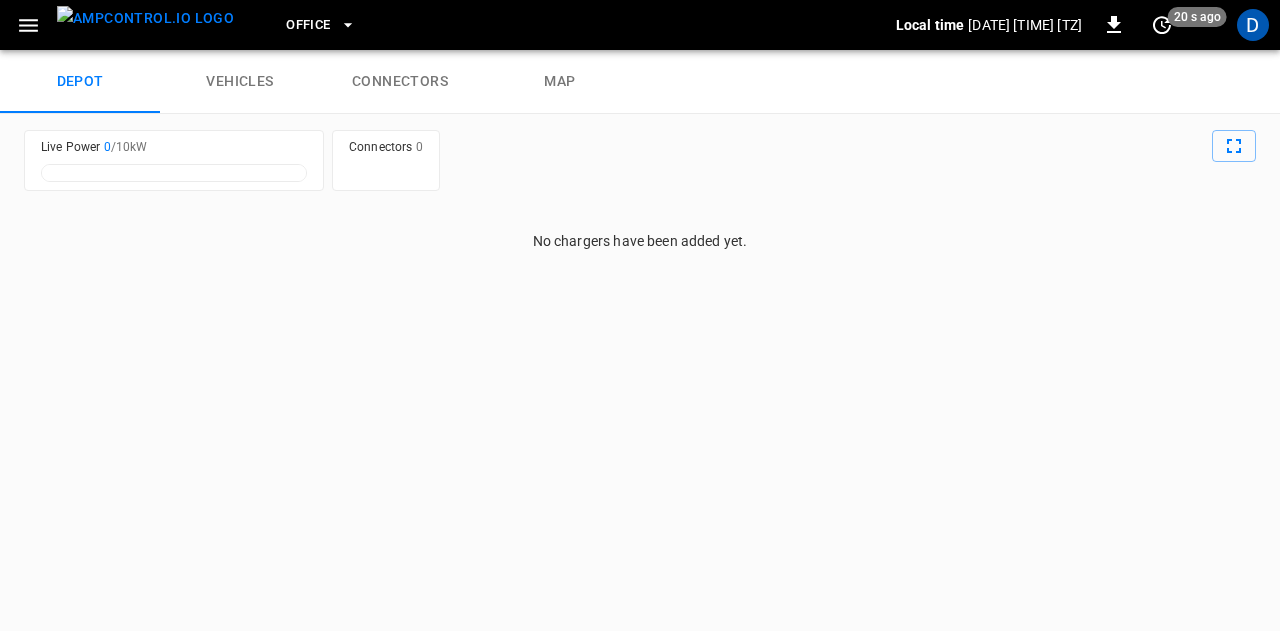click 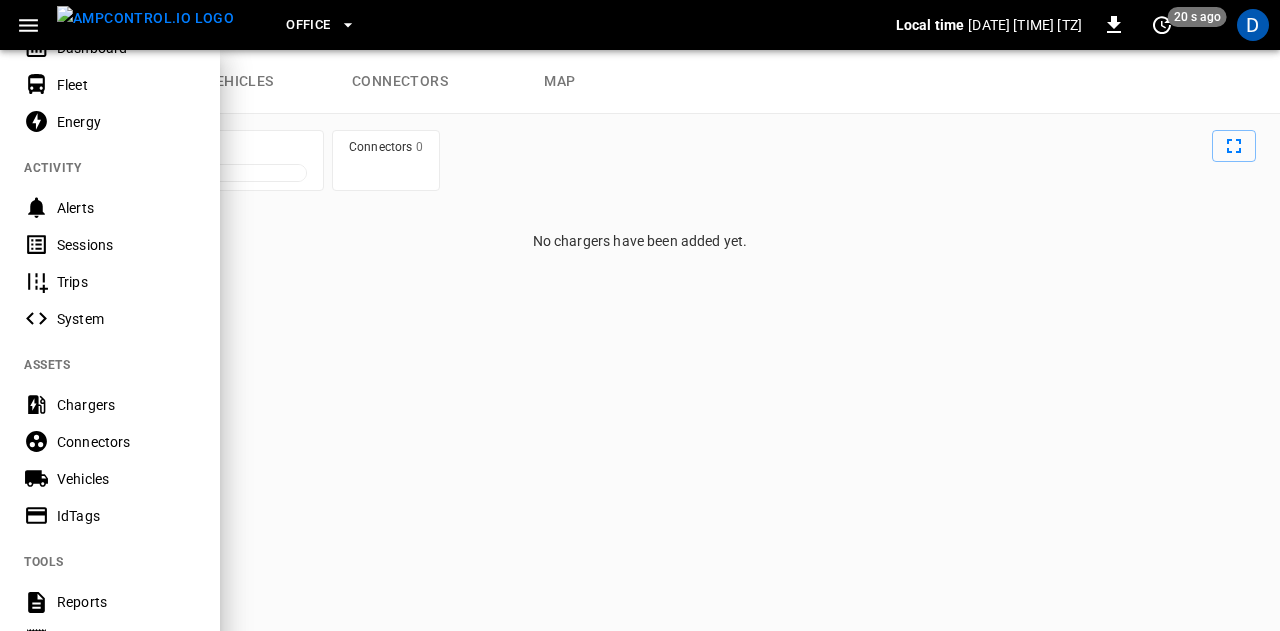 scroll, scrollTop: 126, scrollLeft: 0, axis: vertical 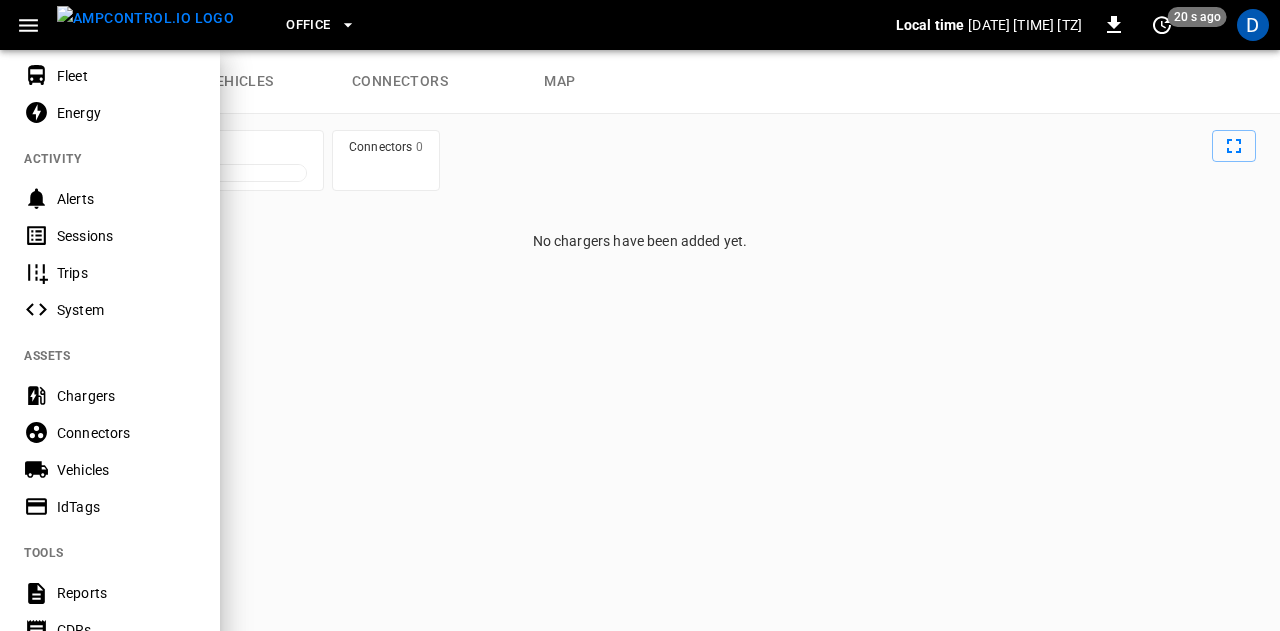 click on "System" at bounding box center [126, 310] 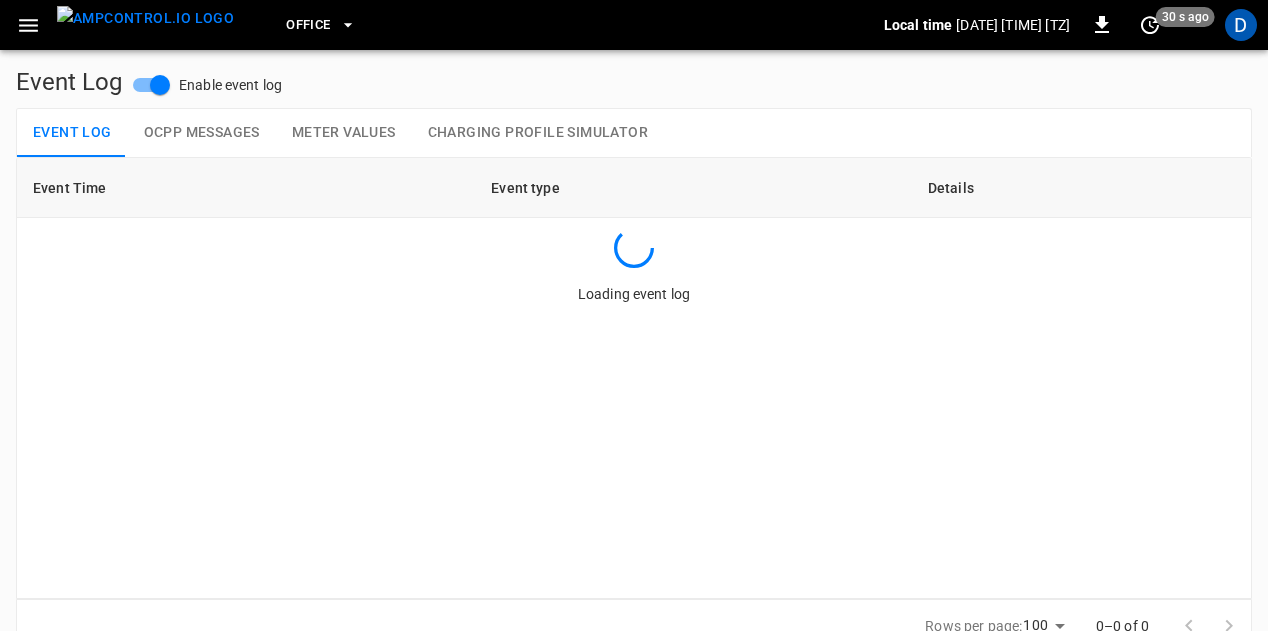 click at bounding box center (28, 25) 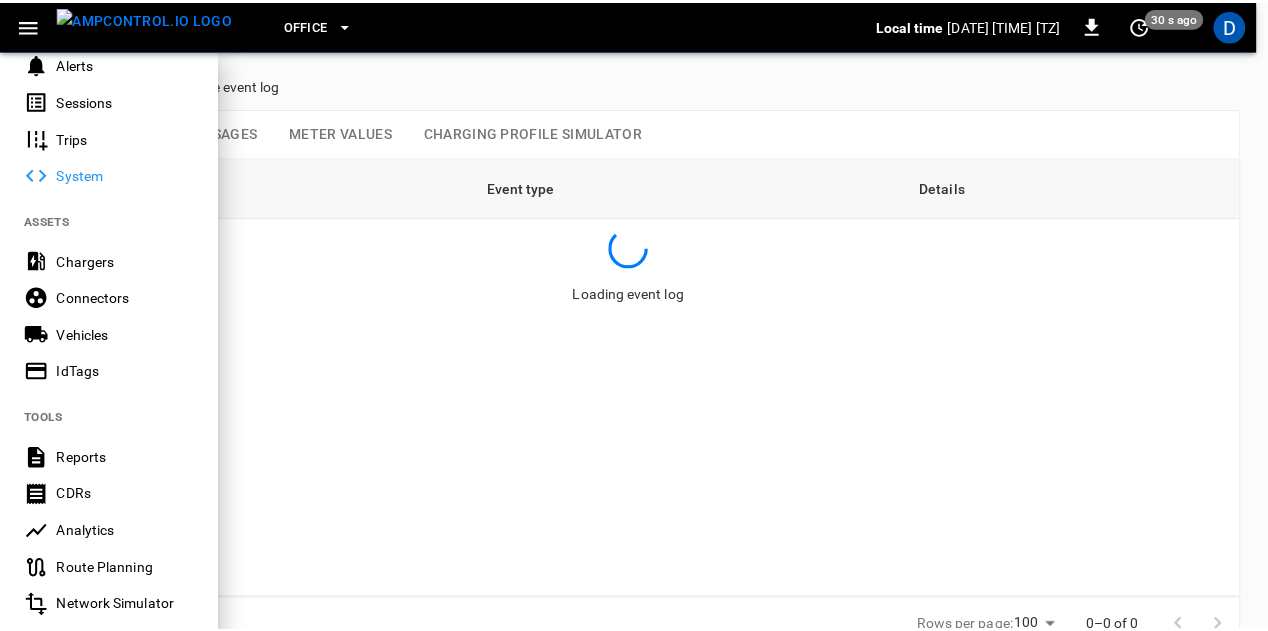 scroll, scrollTop: 263, scrollLeft: 0, axis: vertical 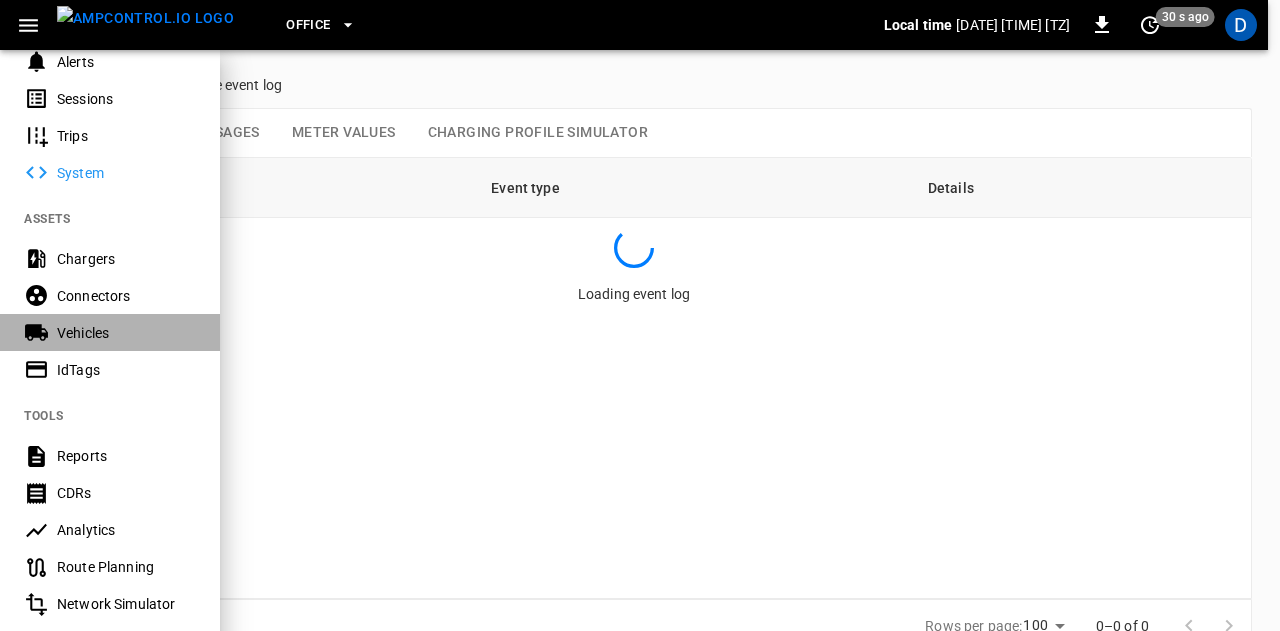 click on "Vehicles" at bounding box center (110, 332) 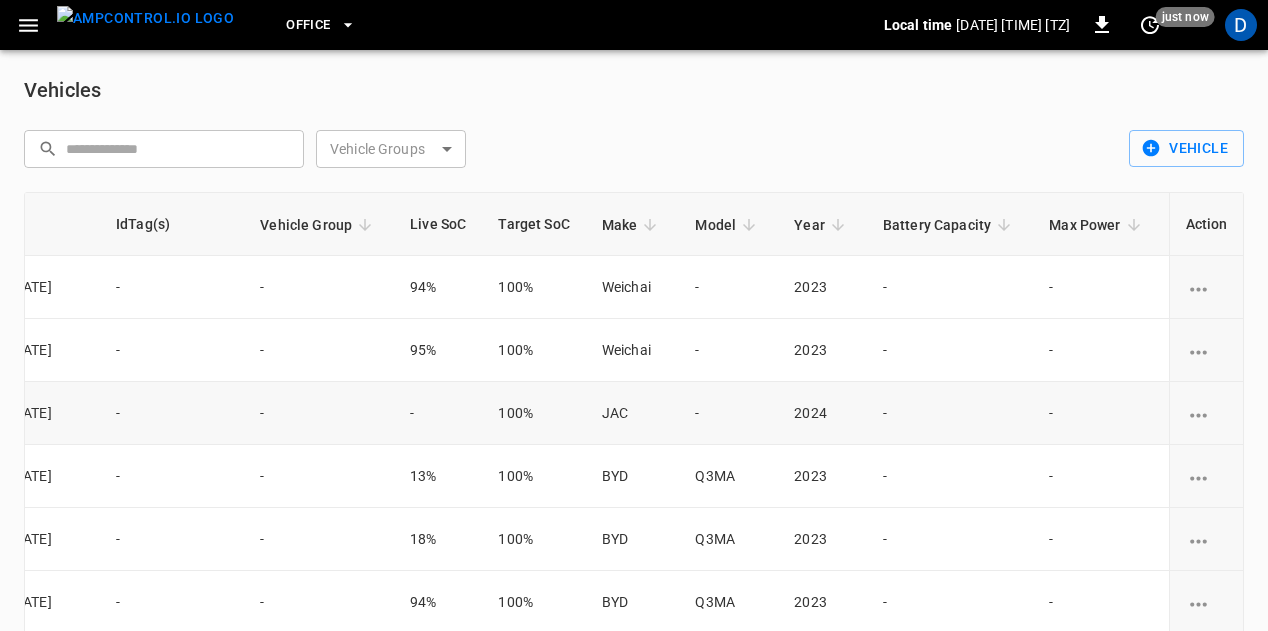 scroll, scrollTop: 0, scrollLeft: 751, axis: horizontal 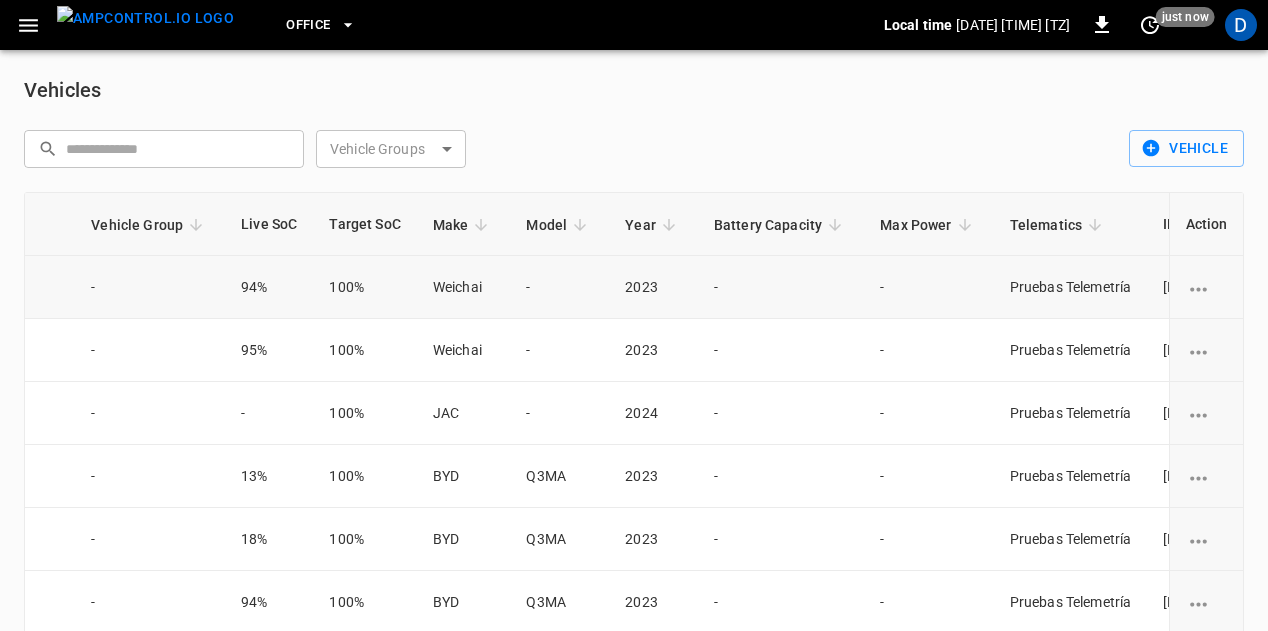 click 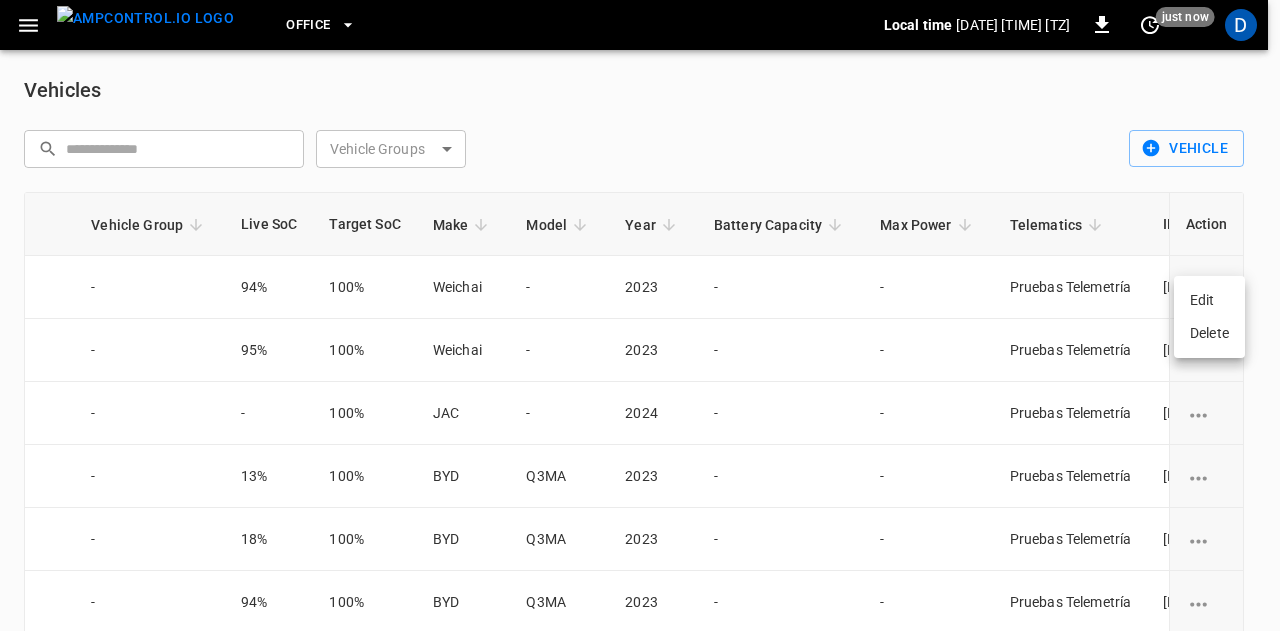 click at bounding box center (640, 315) 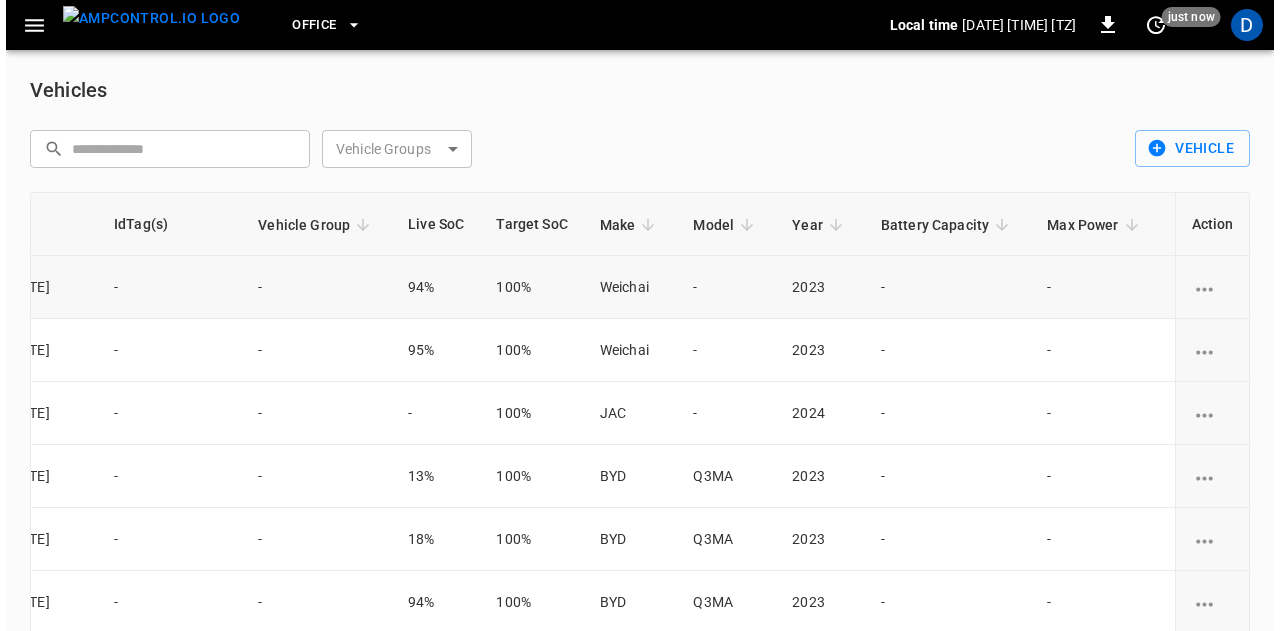 scroll, scrollTop: 0, scrollLeft: 584, axis: horizontal 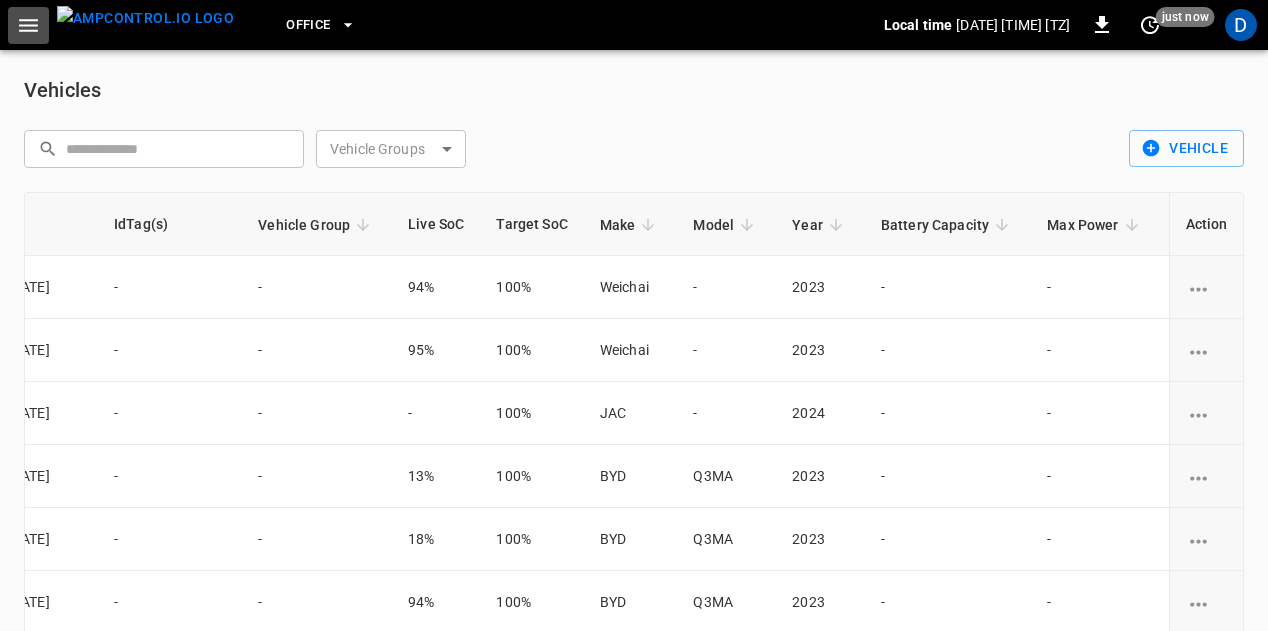 click 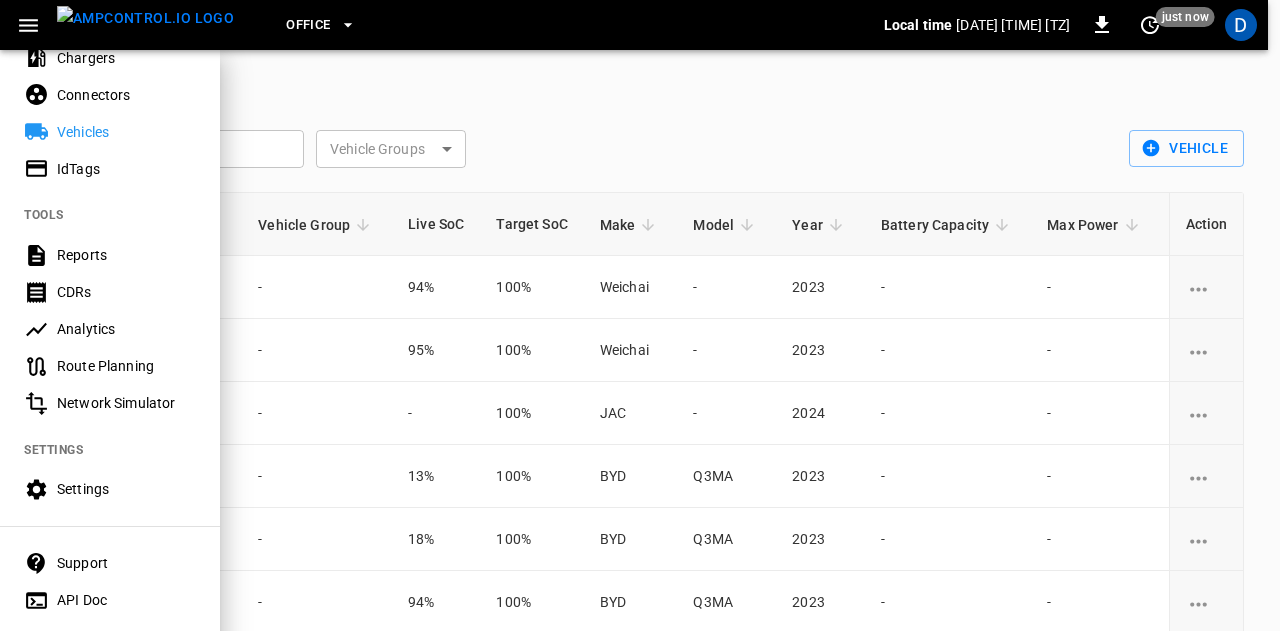 scroll, scrollTop: 507, scrollLeft: 0, axis: vertical 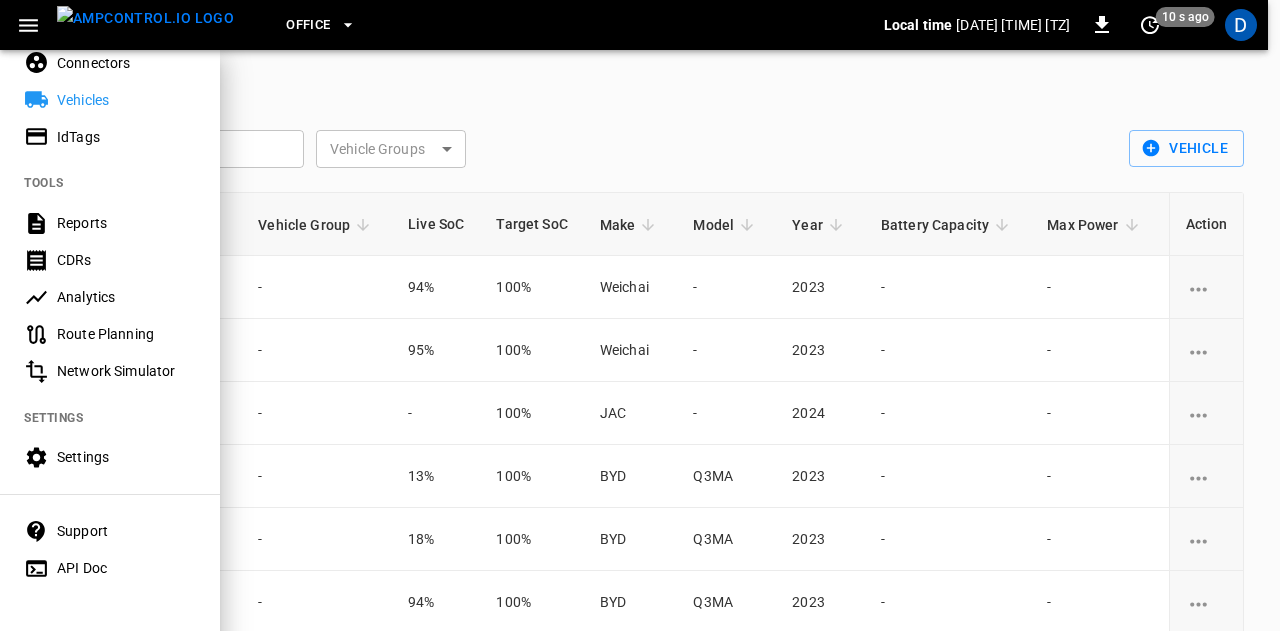 click on "Network Simulator" at bounding box center [110, 371] 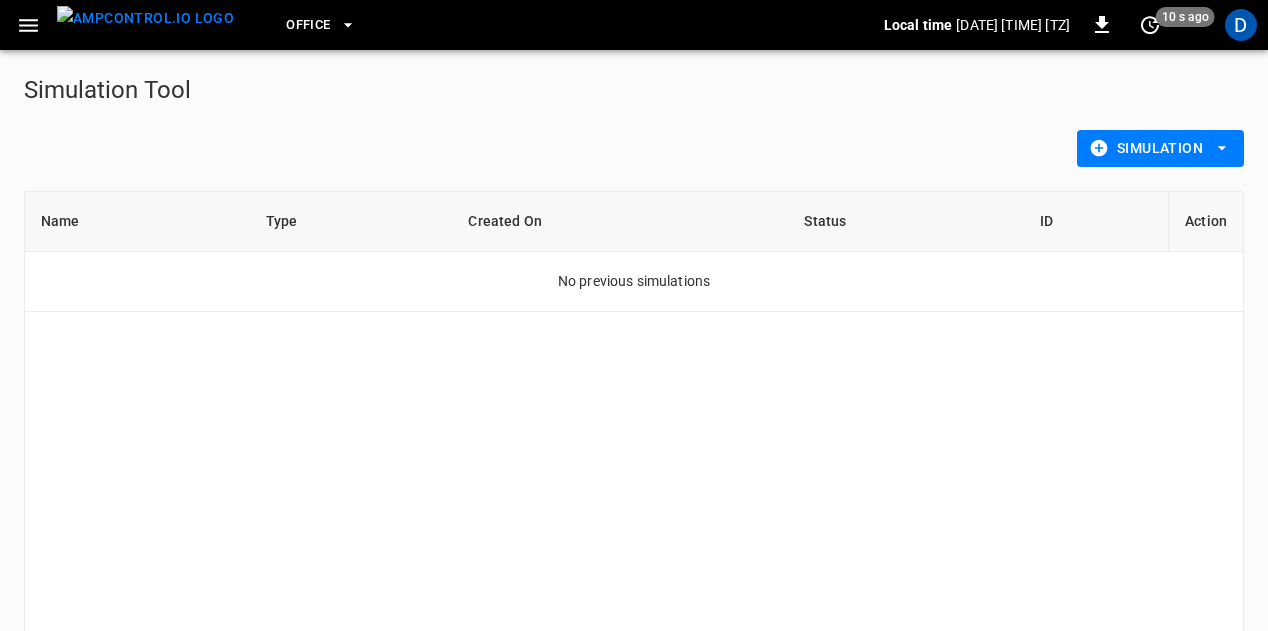 click at bounding box center [28, 25] 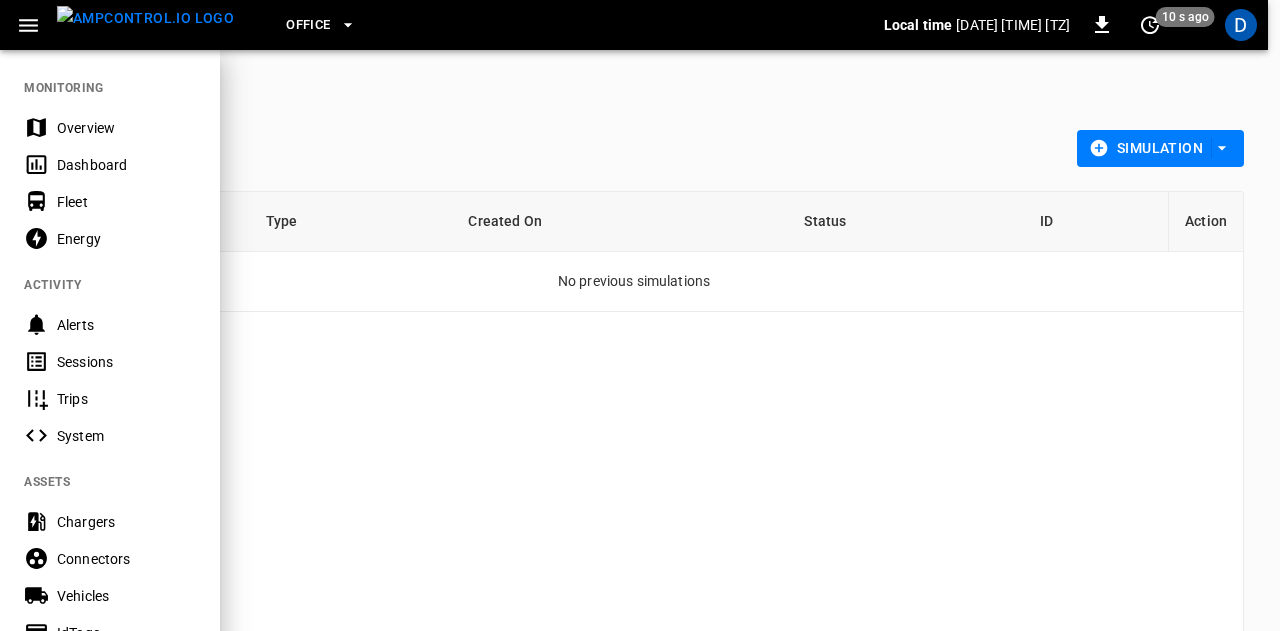 click on "Office" at bounding box center (308, 25) 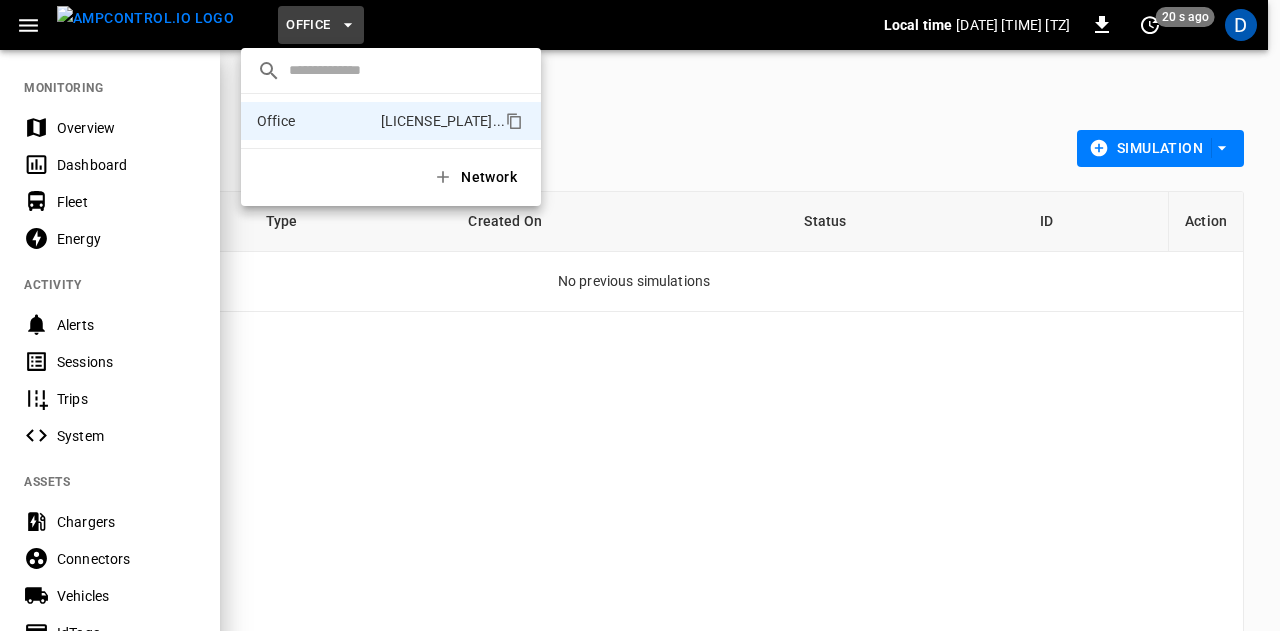 click at bounding box center (640, 315) 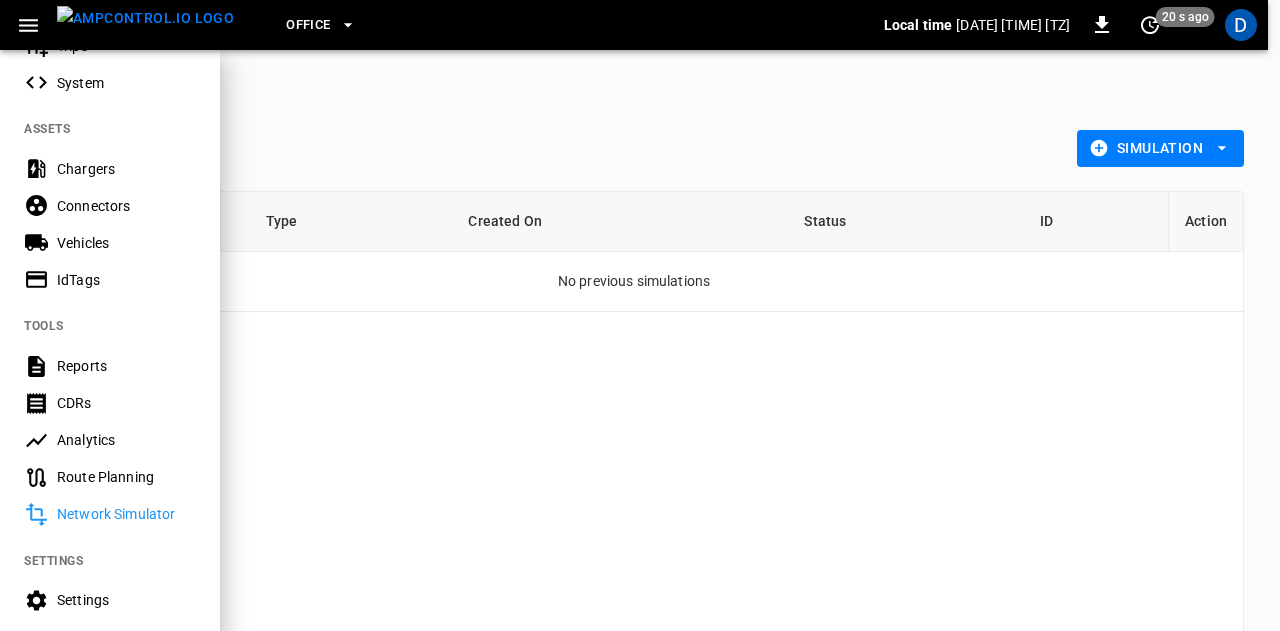 scroll, scrollTop: 354, scrollLeft: 0, axis: vertical 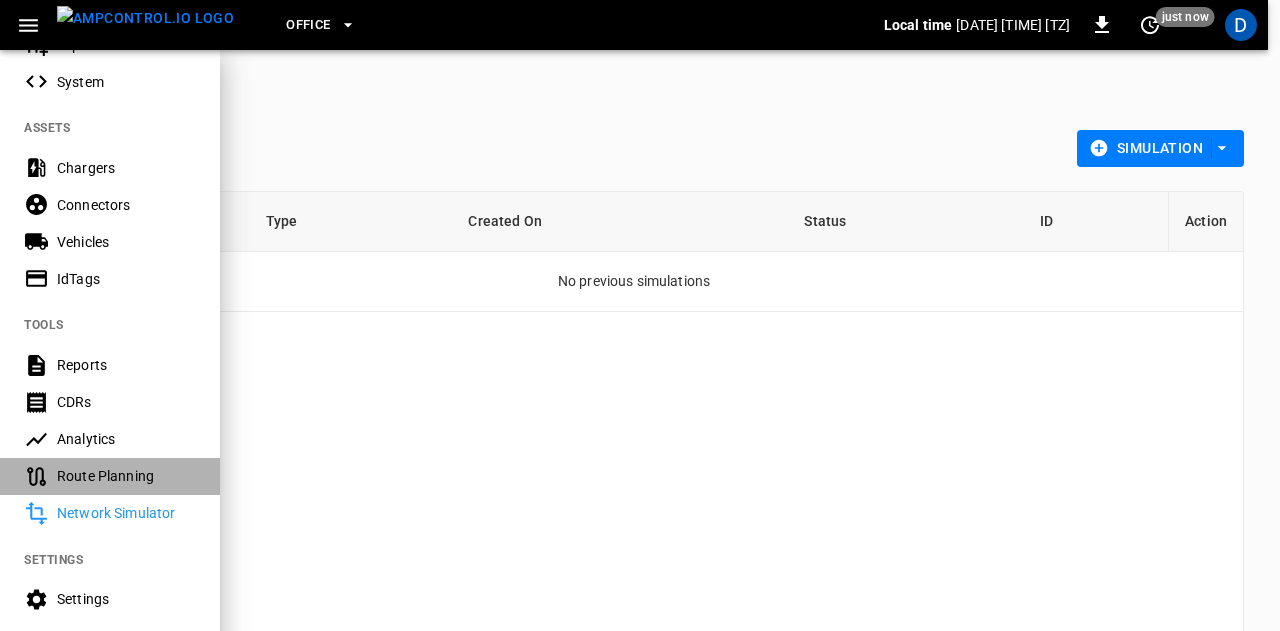 click on "Route Planning" at bounding box center (126, 476) 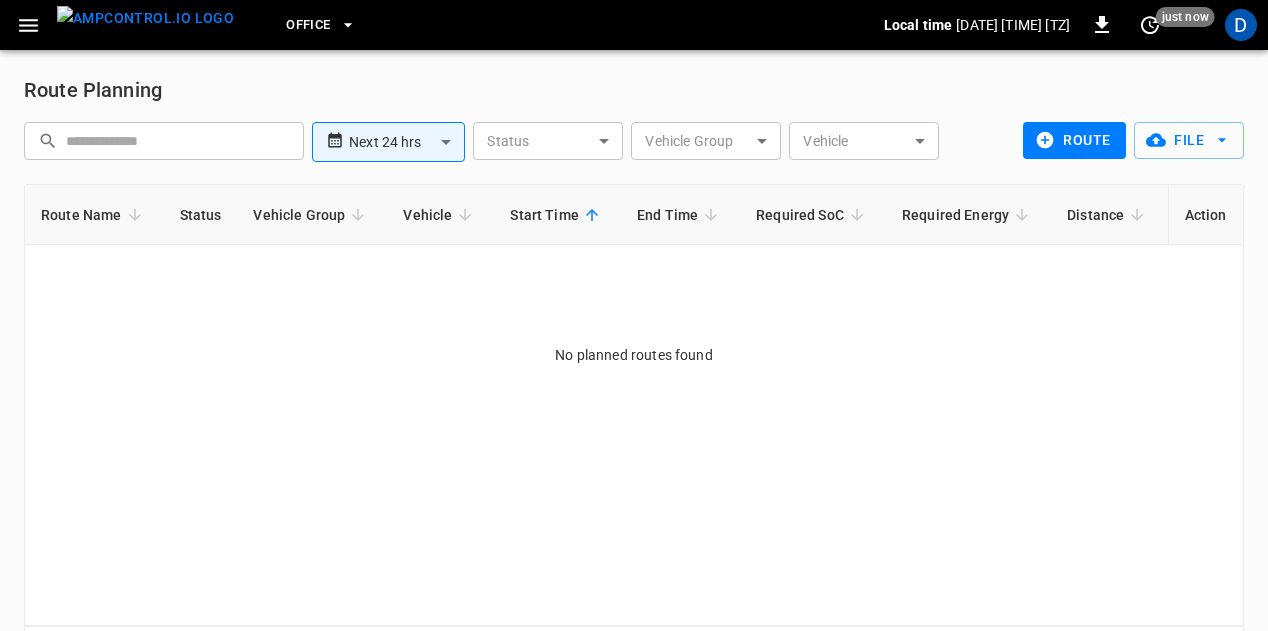 click 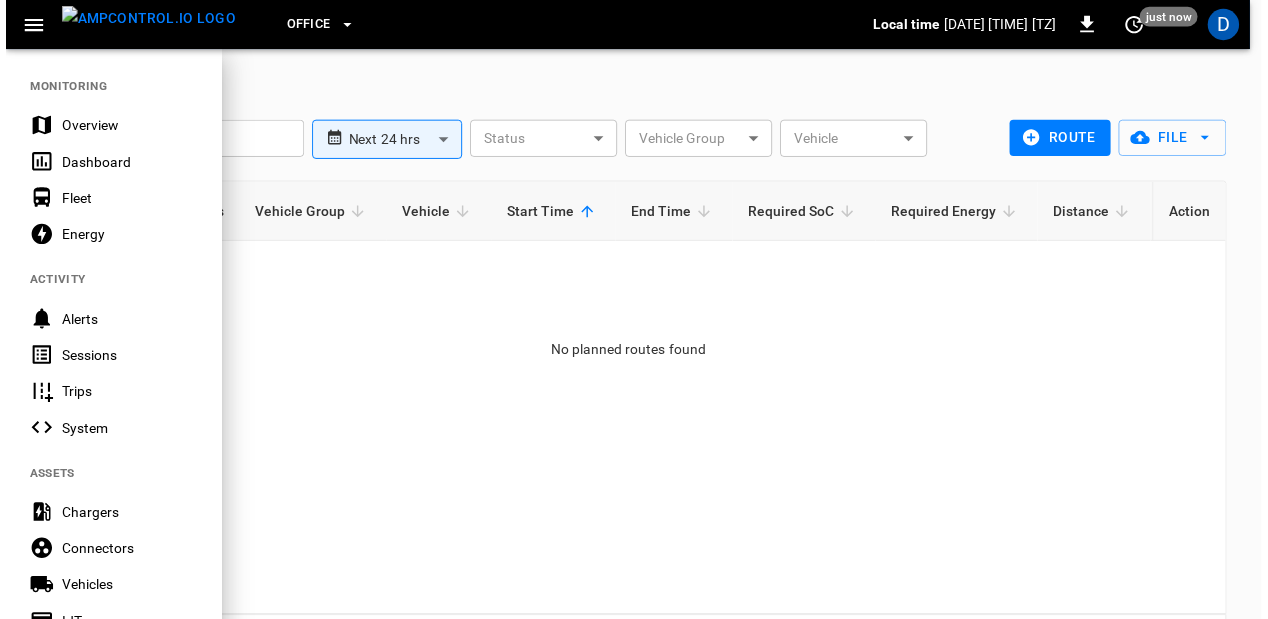 scroll, scrollTop: 418, scrollLeft: 0, axis: vertical 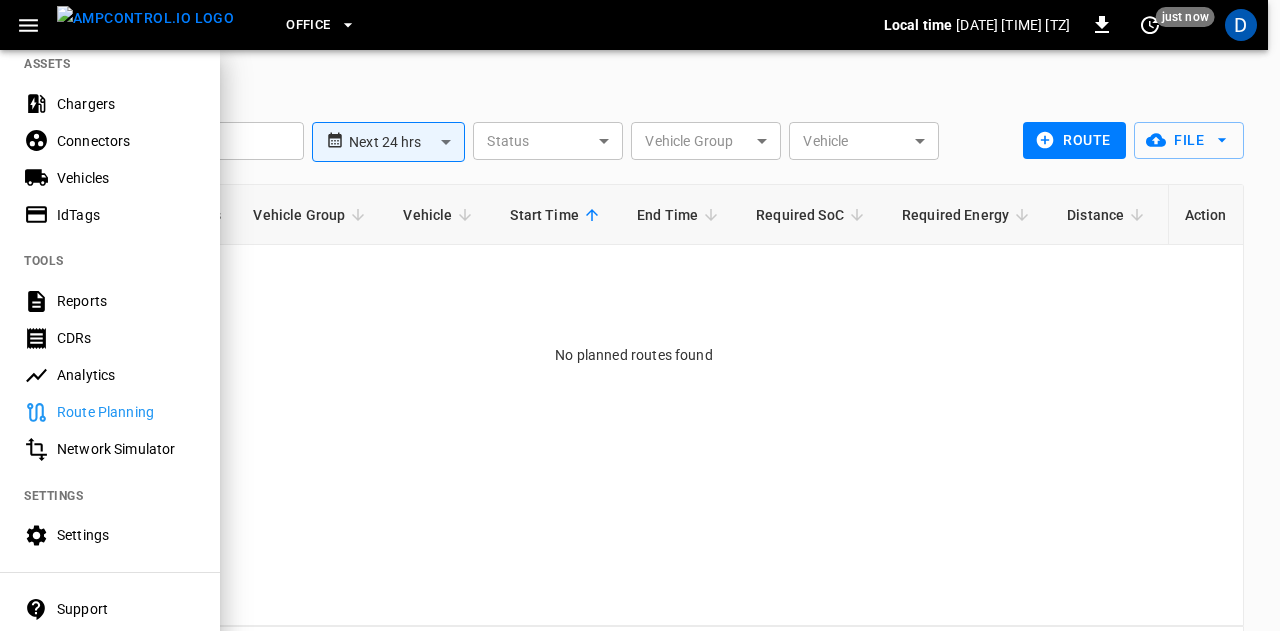click on "Analytics" at bounding box center (110, 375) 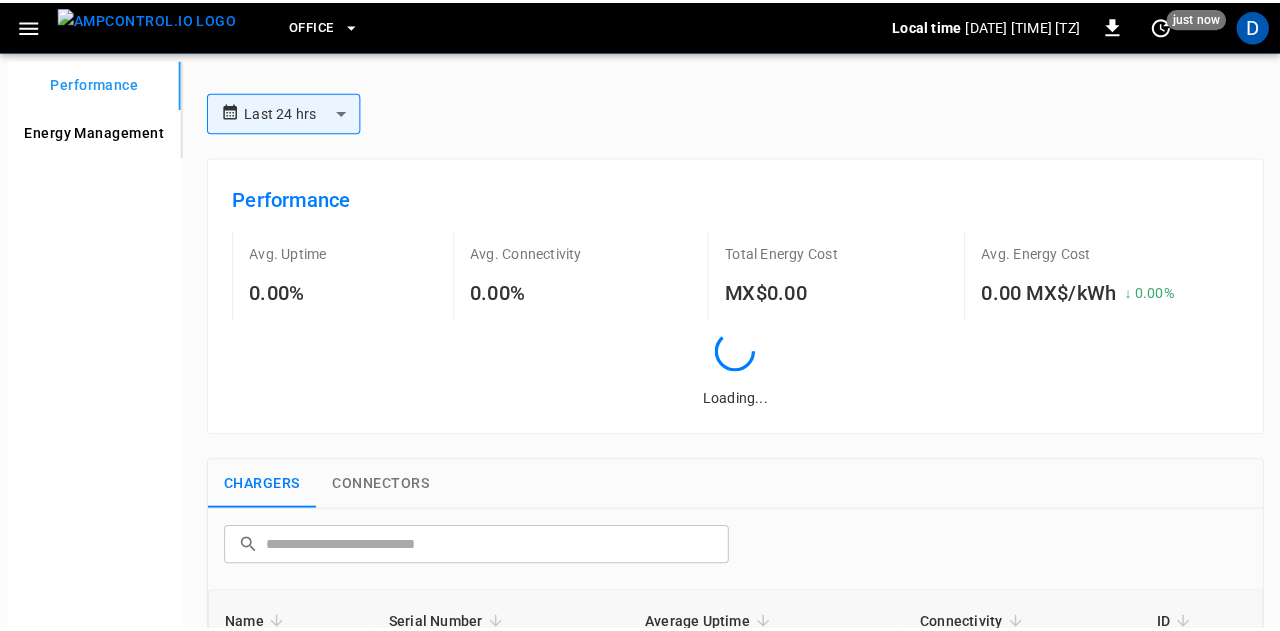 scroll, scrollTop: 439, scrollLeft: 0, axis: vertical 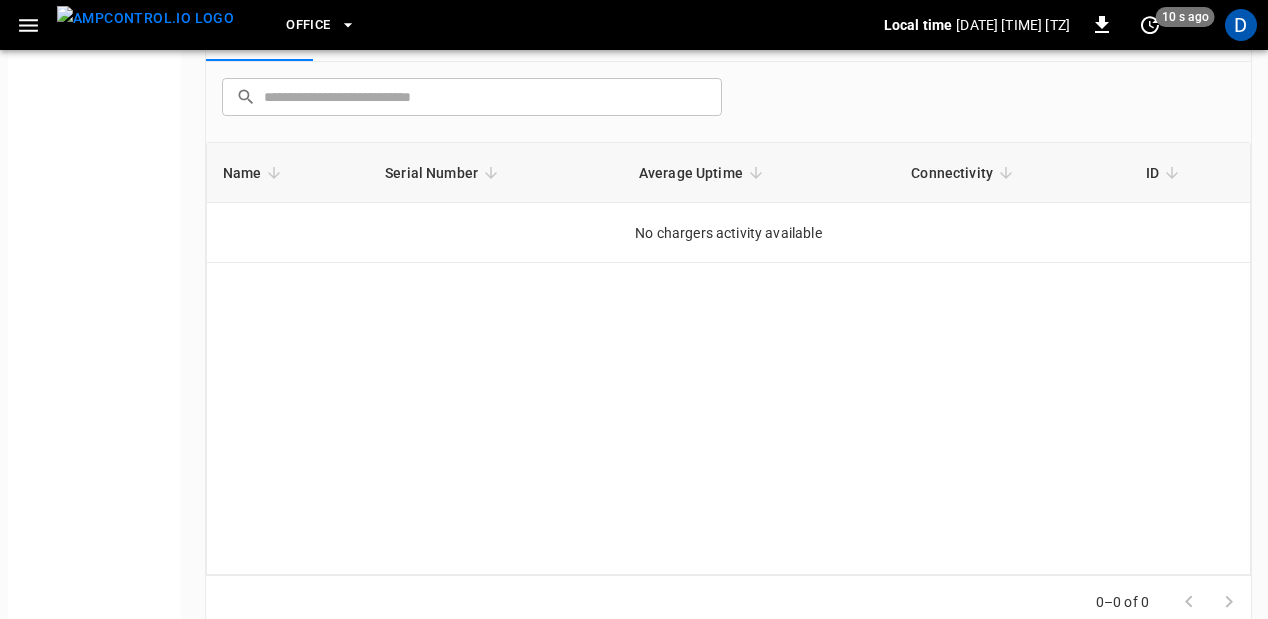 click 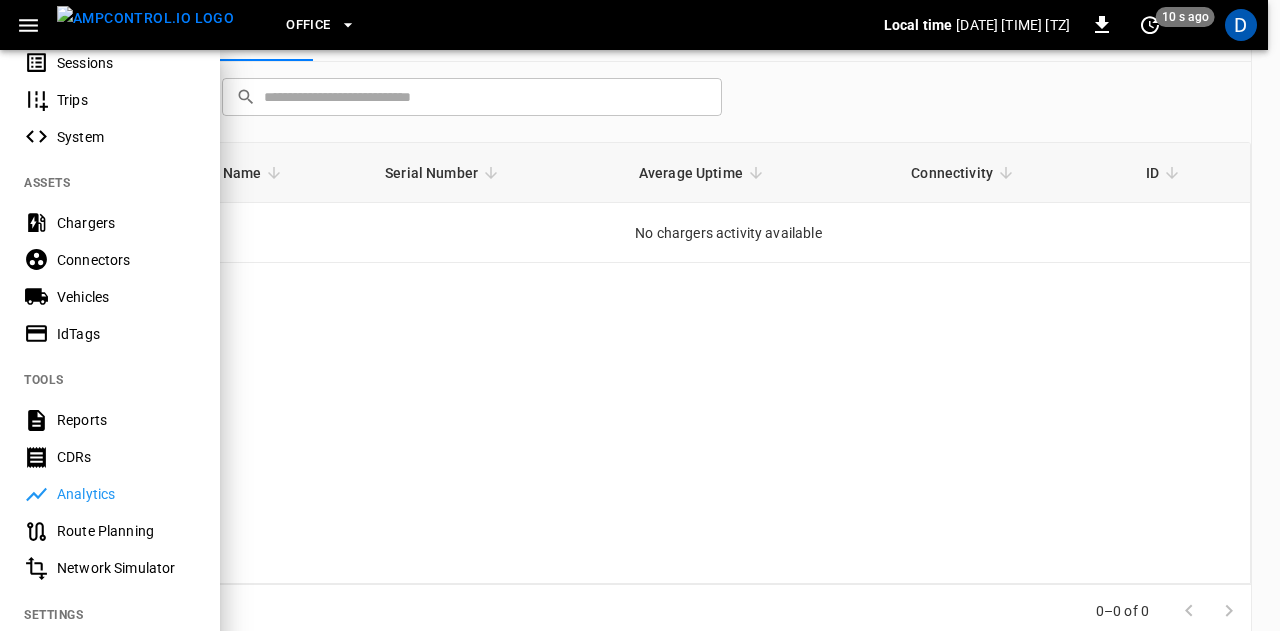 scroll, scrollTop: 349, scrollLeft: 0, axis: vertical 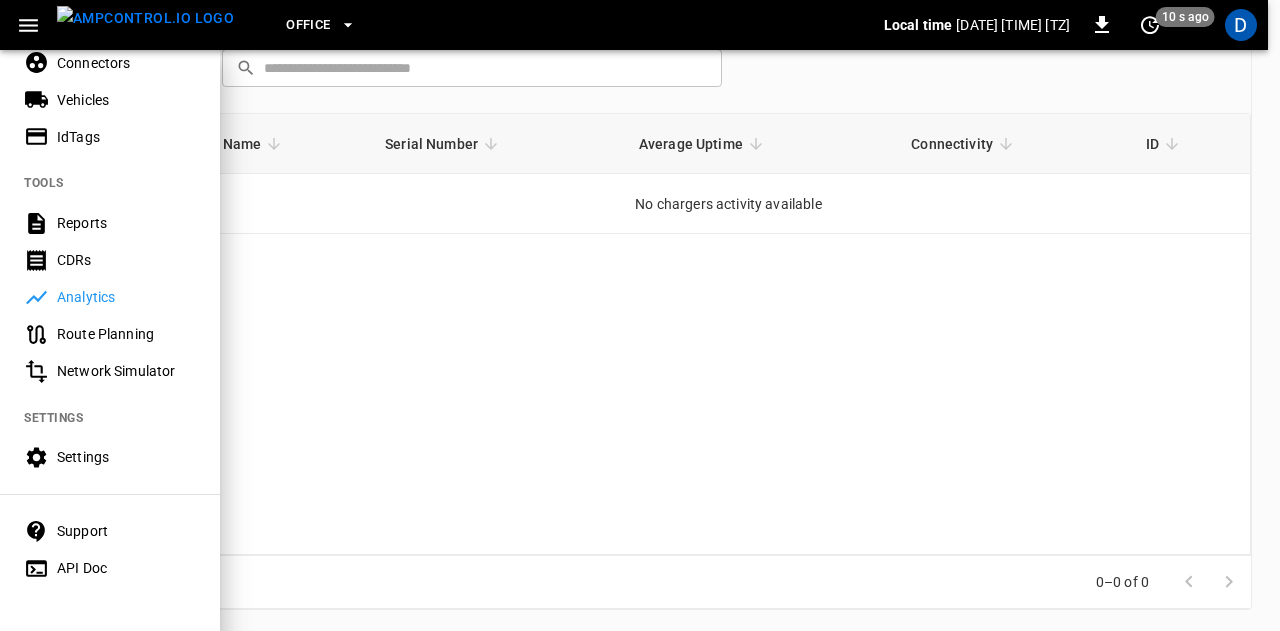 click on "Settings" at bounding box center (126, 457) 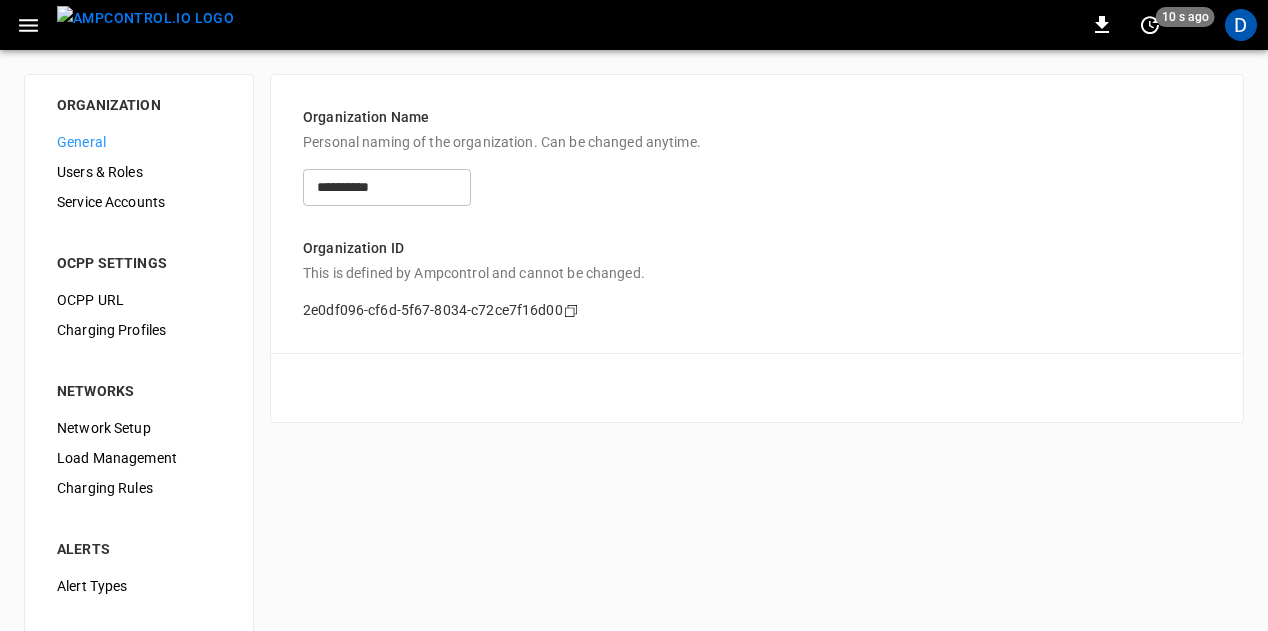 scroll, scrollTop: 6, scrollLeft: 0, axis: vertical 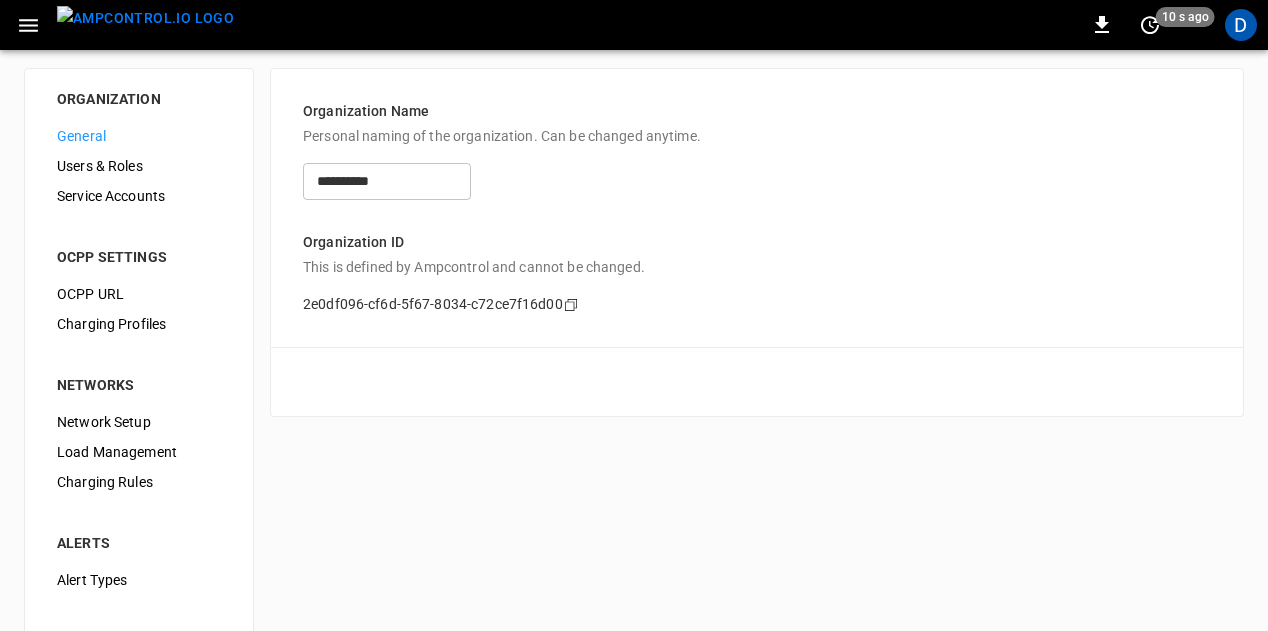 click on "Users & Roles" at bounding box center [139, 166] 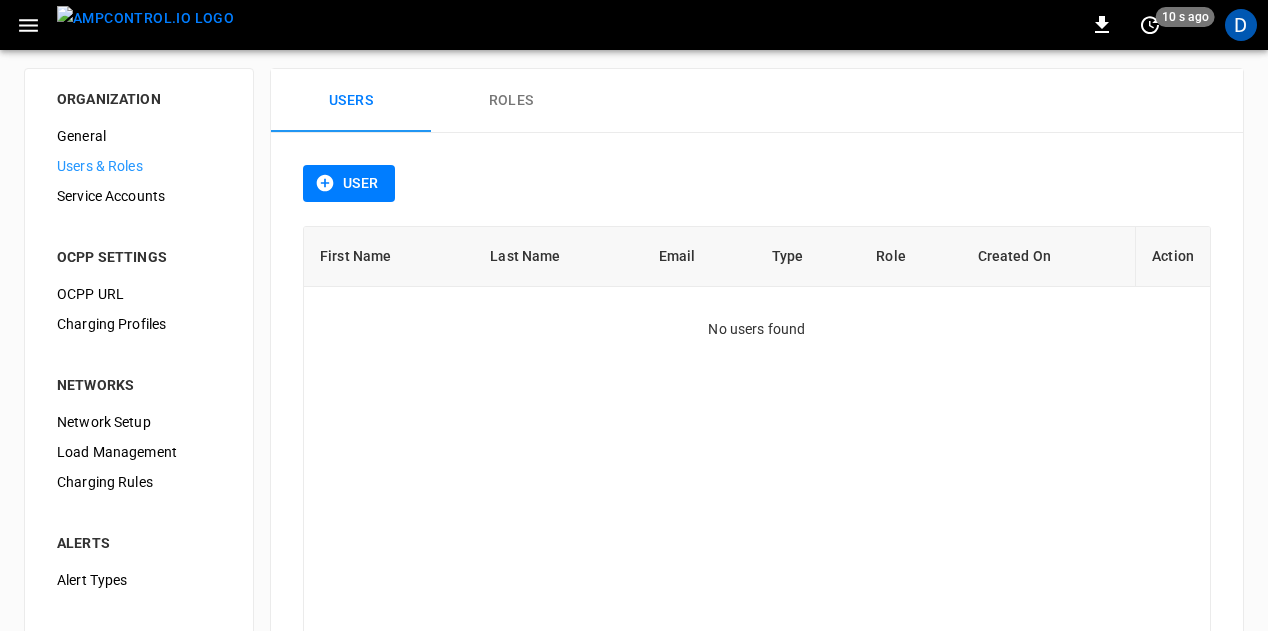 scroll, scrollTop: 0, scrollLeft: 0, axis: both 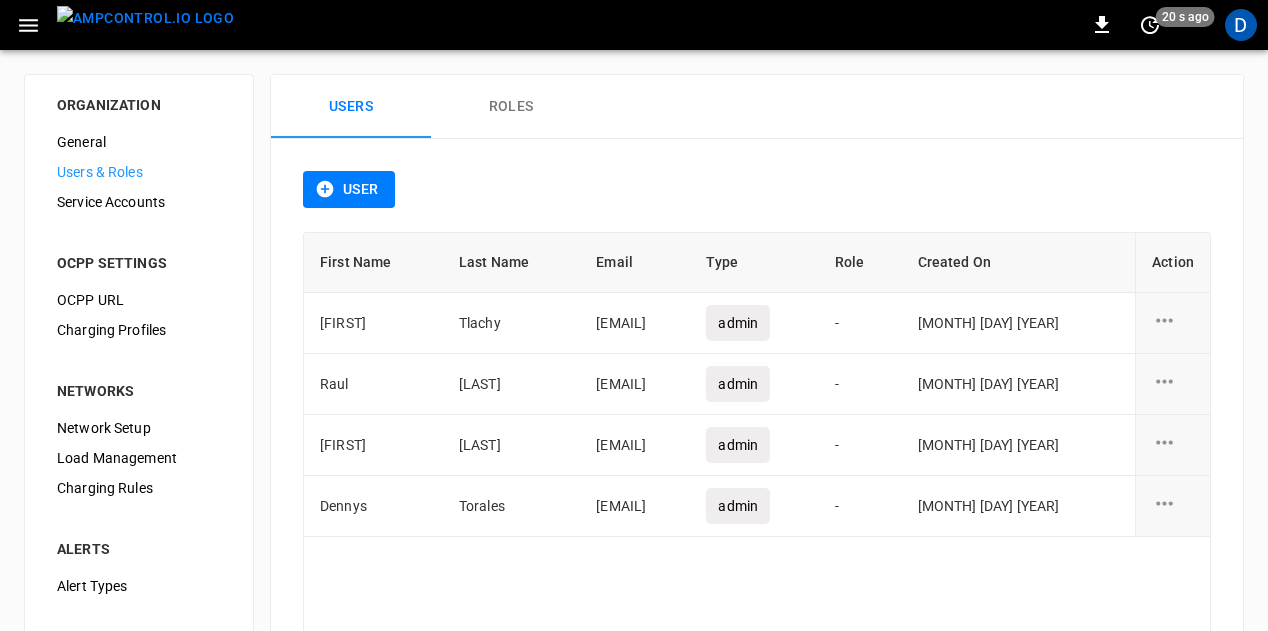 click on "Roles" at bounding box center [511, 107] 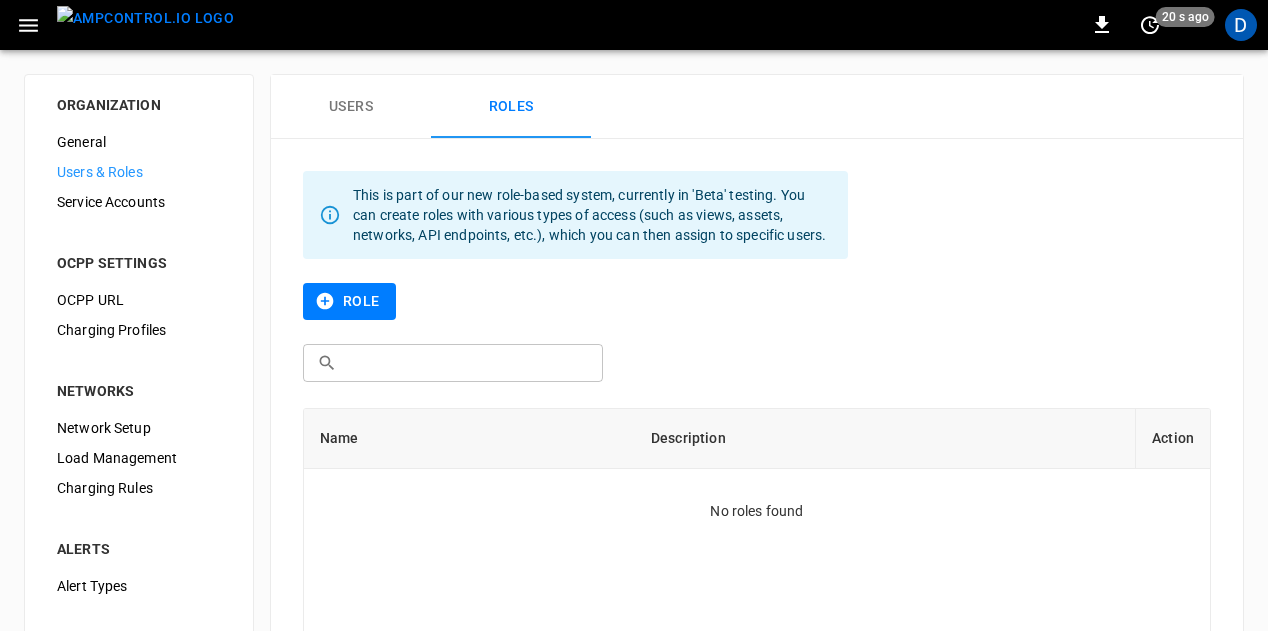 click on "Service Accounts" at bounding box center [139, 202] 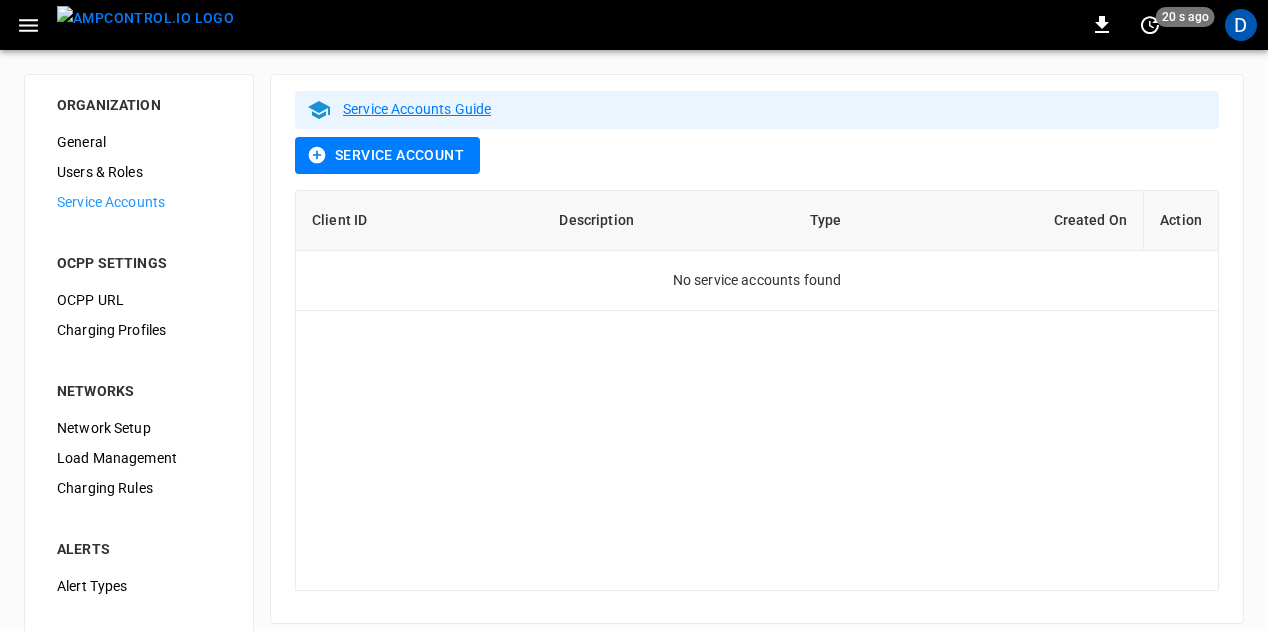 click on "OCPP URL" at bounding box center (139, 300) 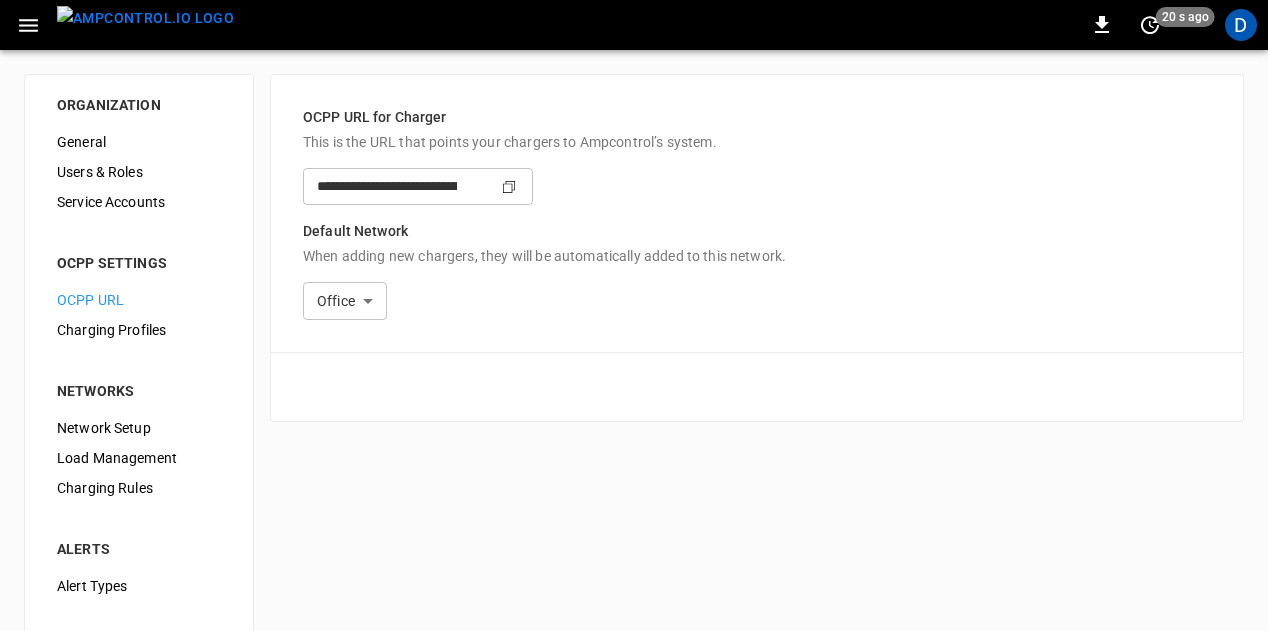type on "**********" 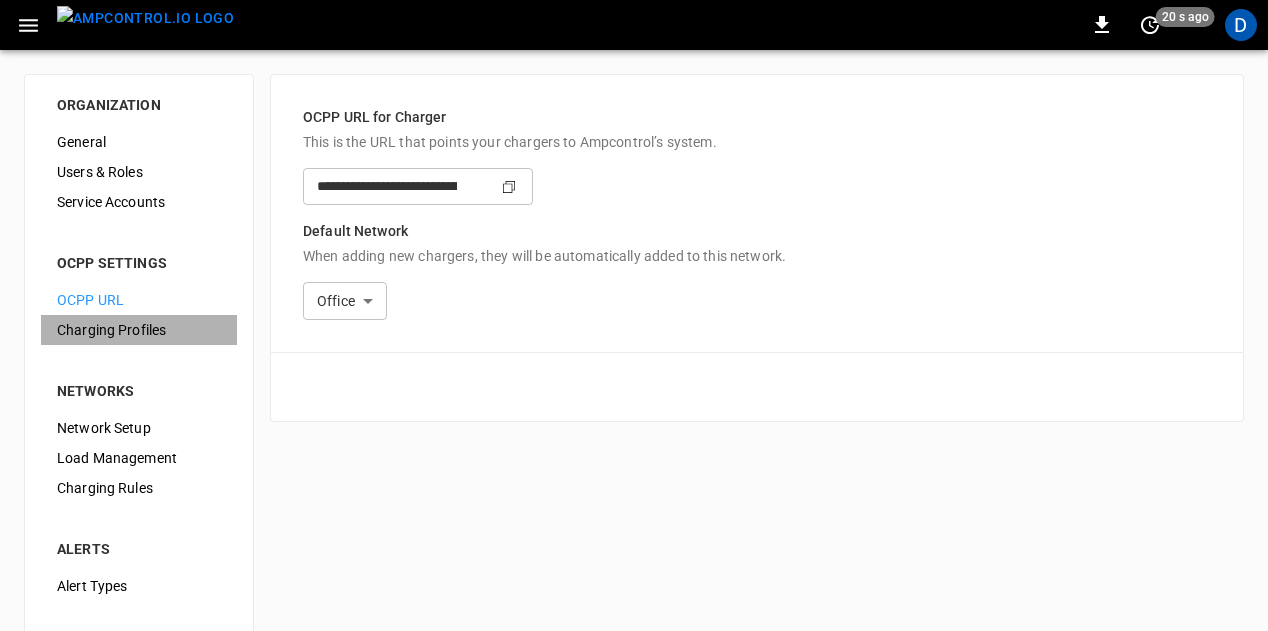 click on "Charging Profiles" at bounding box center (139, 330) 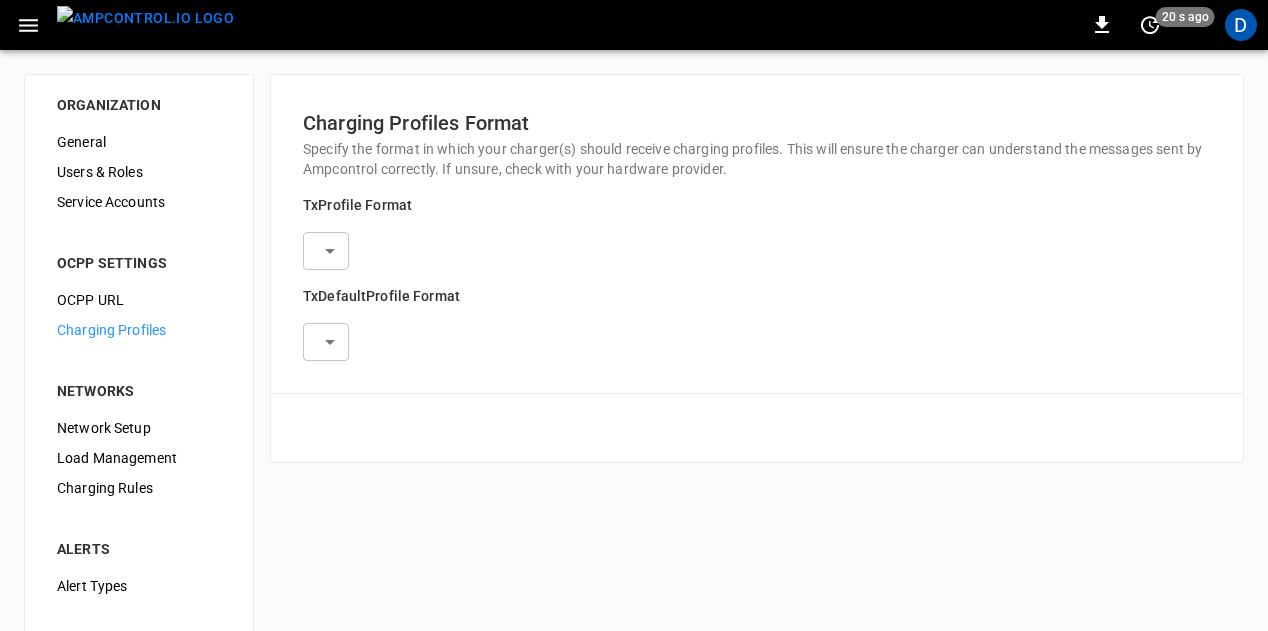 type on "**********" 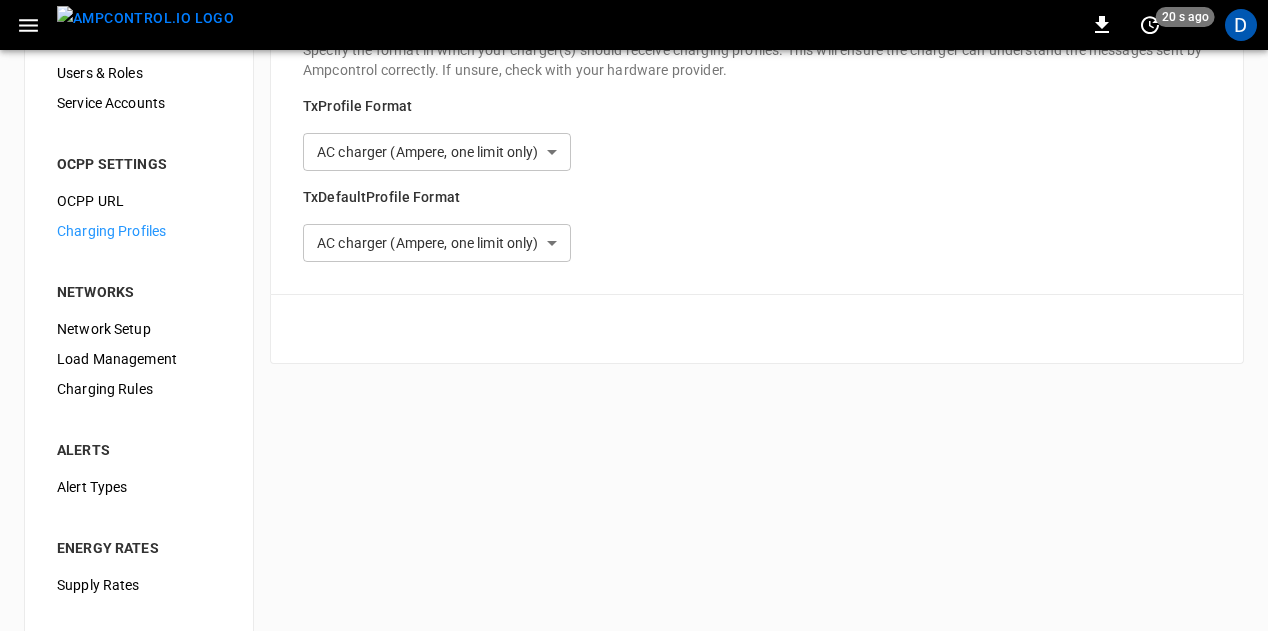 scroll, scrollTop: 100, scrollLeft: 0, axis: vertical 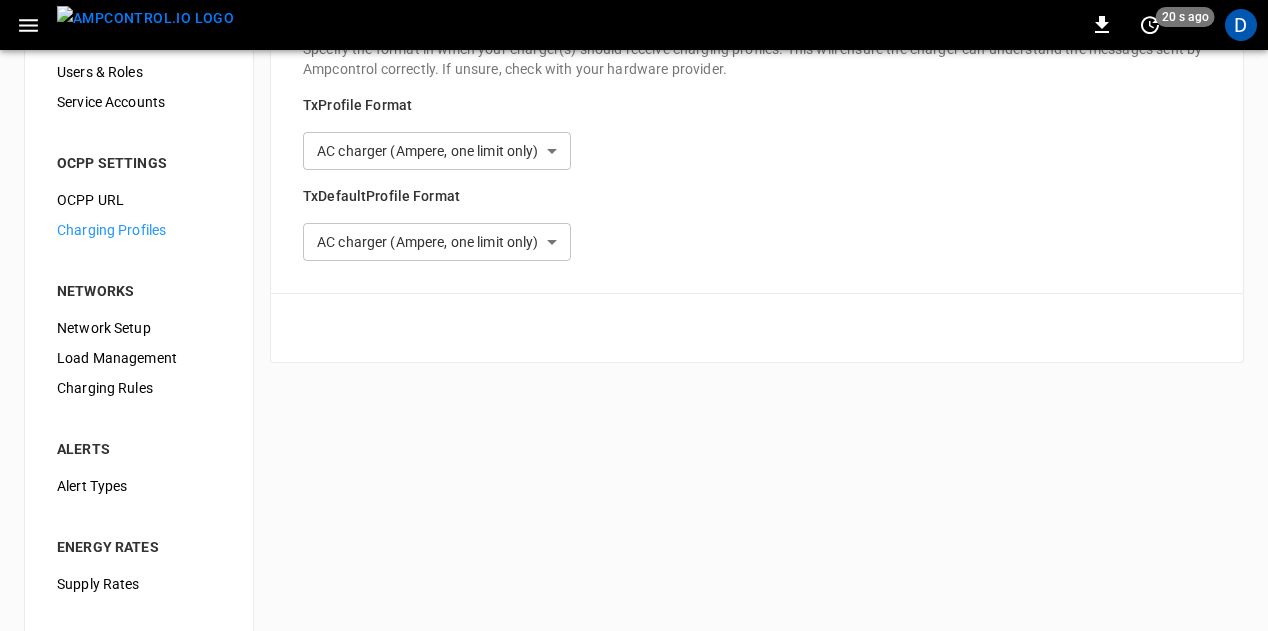 click on "Network Setup" at bounding box center [139, 328] 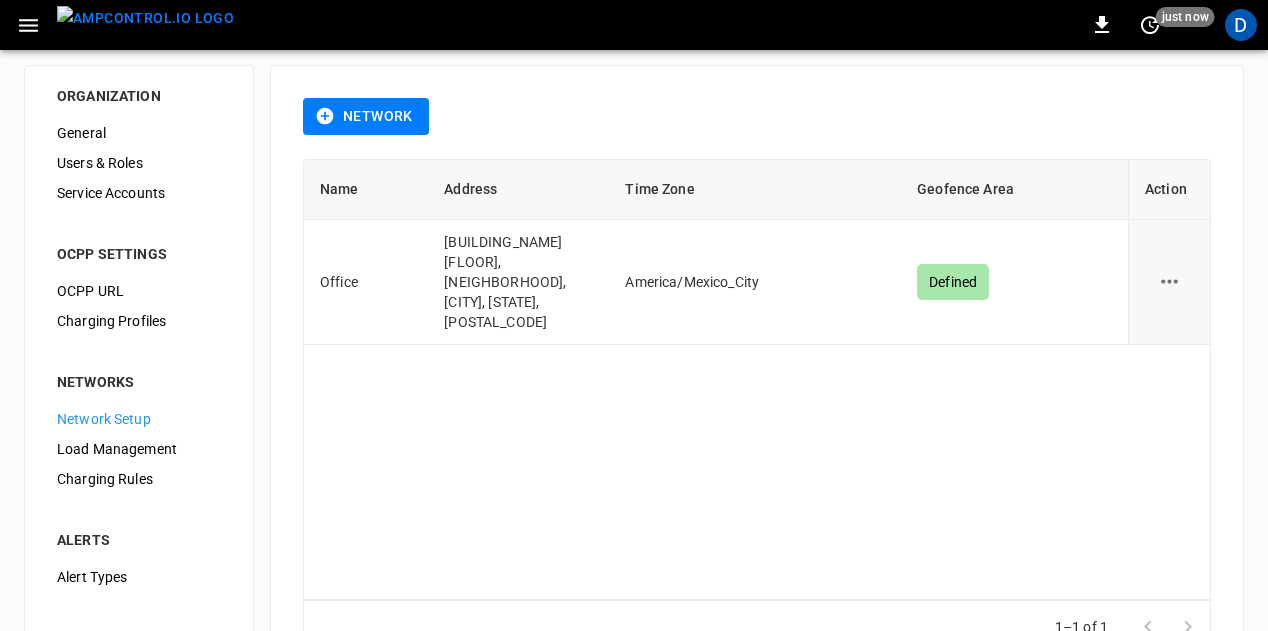 scroll, scrollTop: 10, scrollLeft: 0, axis: vertical 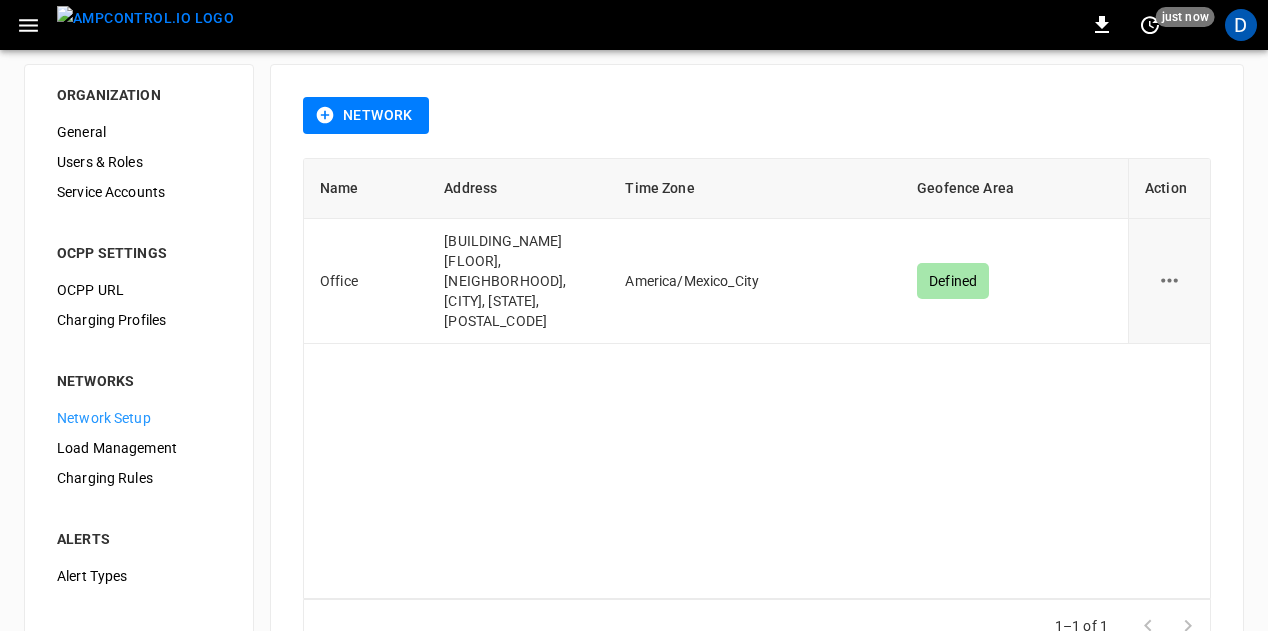 click on "Load Management" at bounding box center [139, 448] 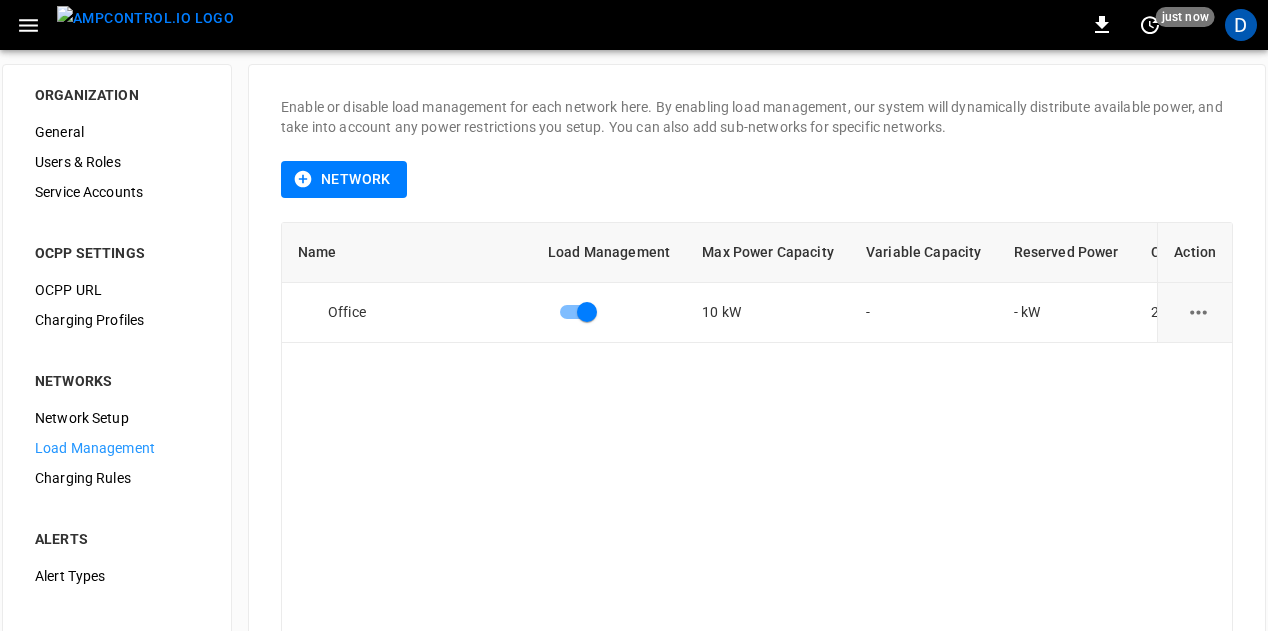 scroll, scrollTop: 0, scrollLeft: 0, axis: both 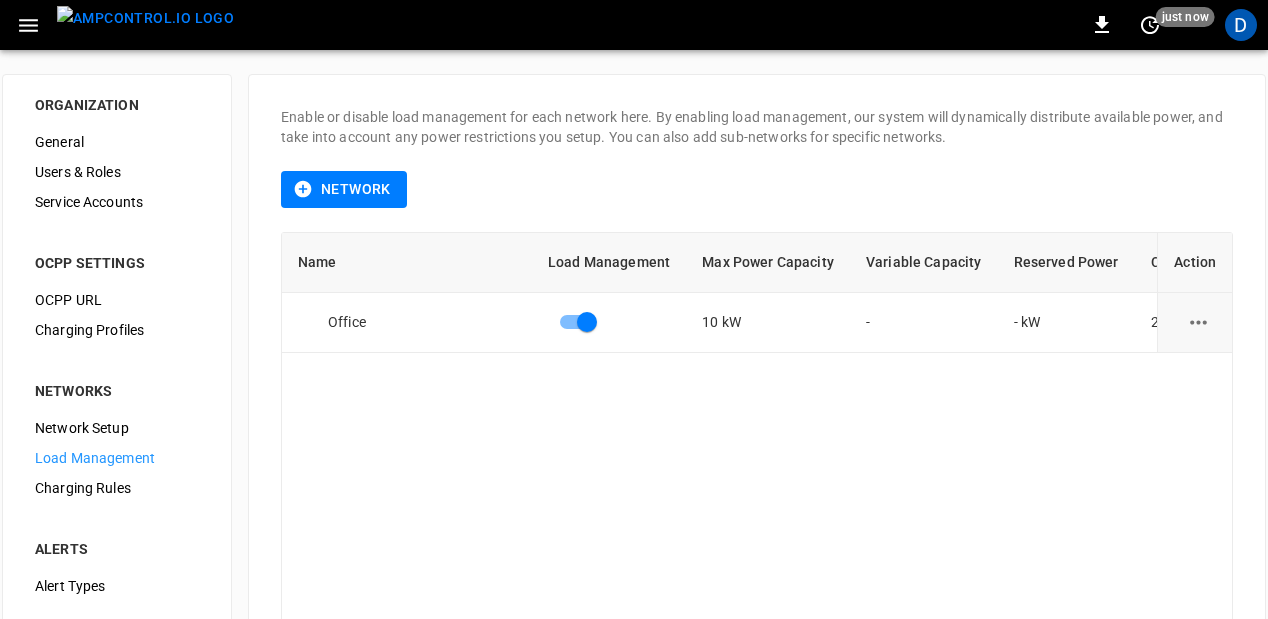 click on "Charging Rules" at bounding box center (117, 488) 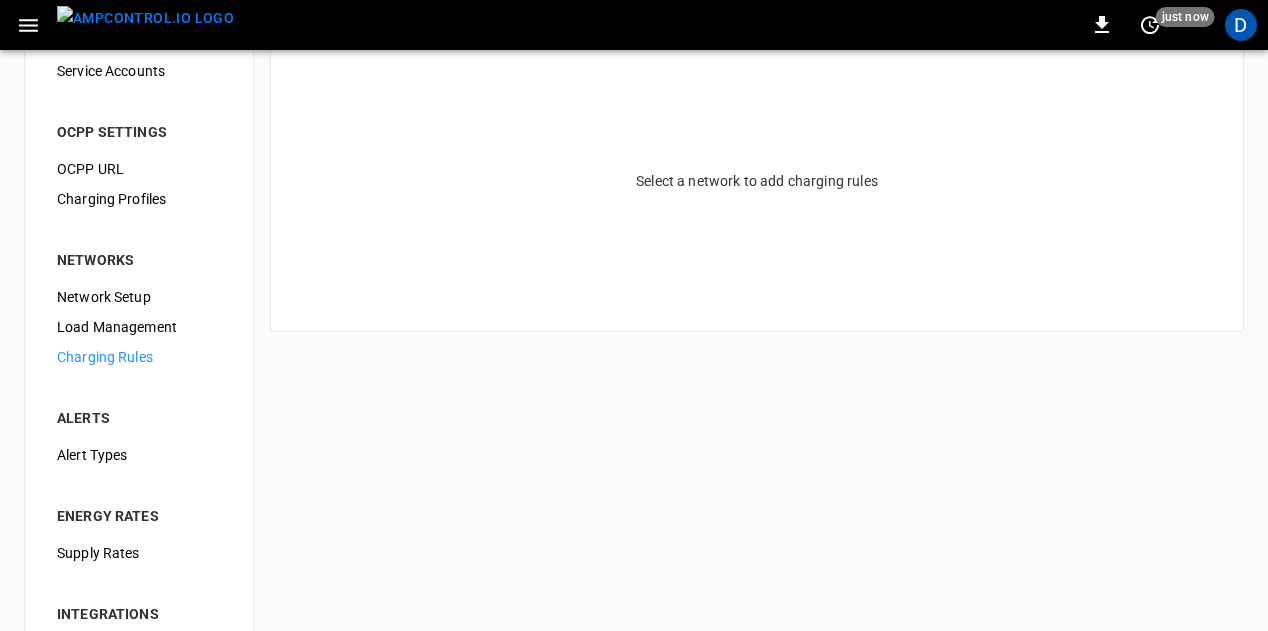 scroll, scrollTop: 137, scrollLeft: 0, axis: vertical 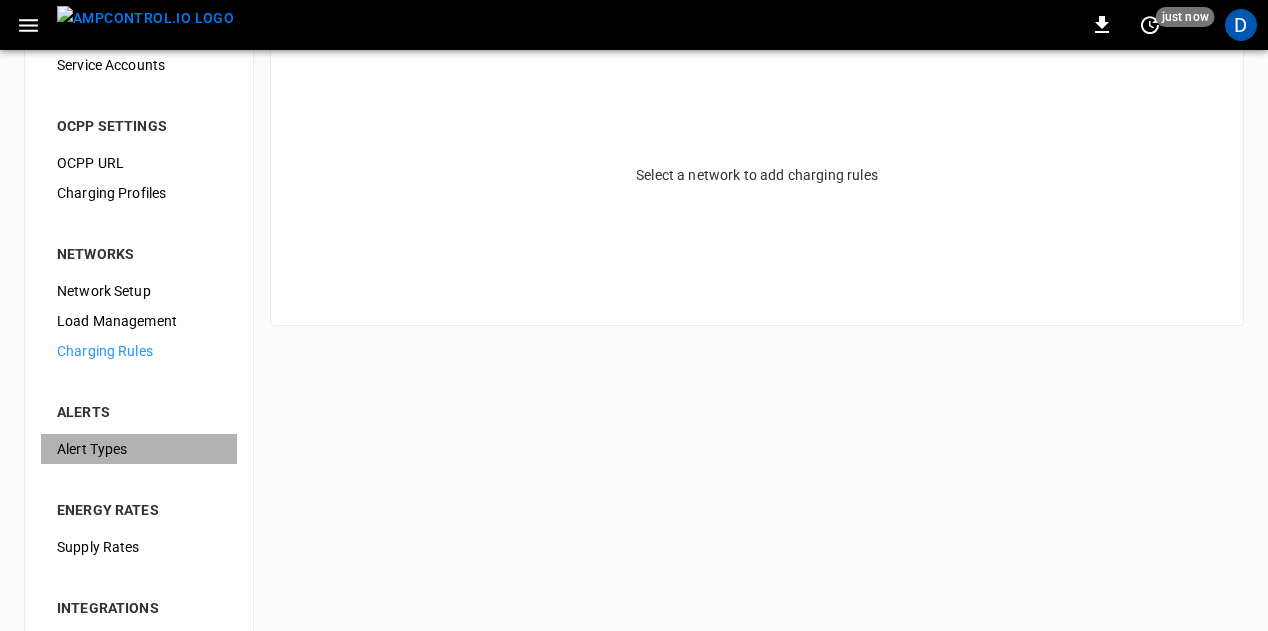 click on "Alert Types" at bounding box center [139, 449] 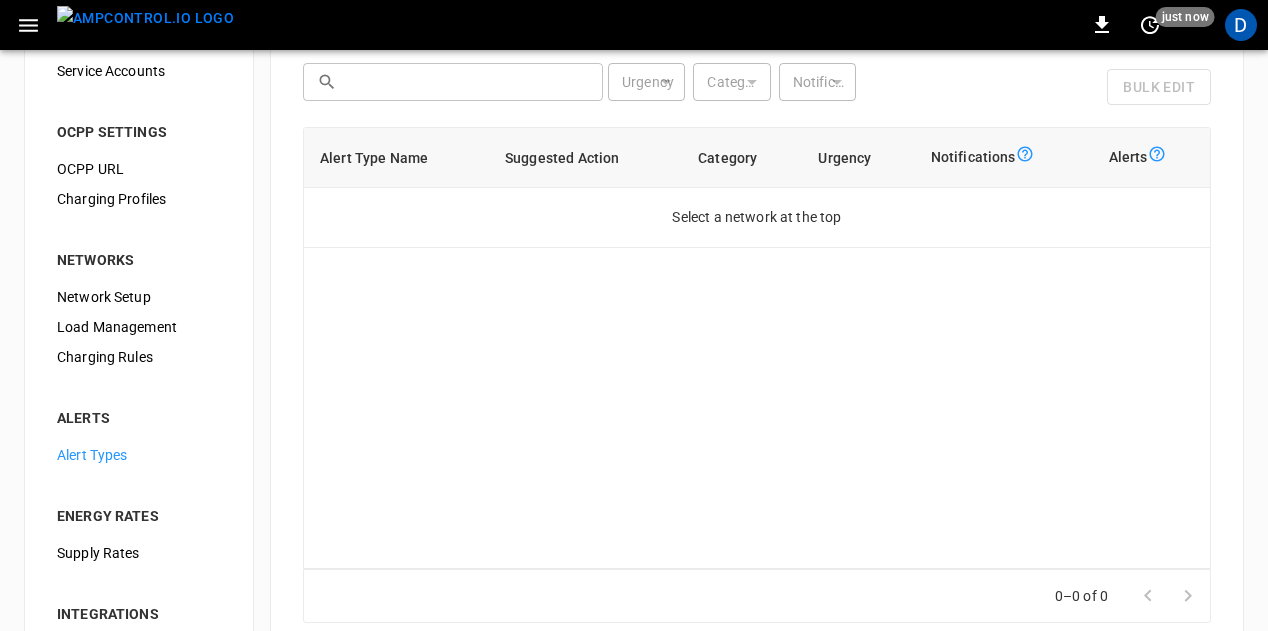 scroll, scrollTop: 132, scrollLeft: 0, axis: vertical 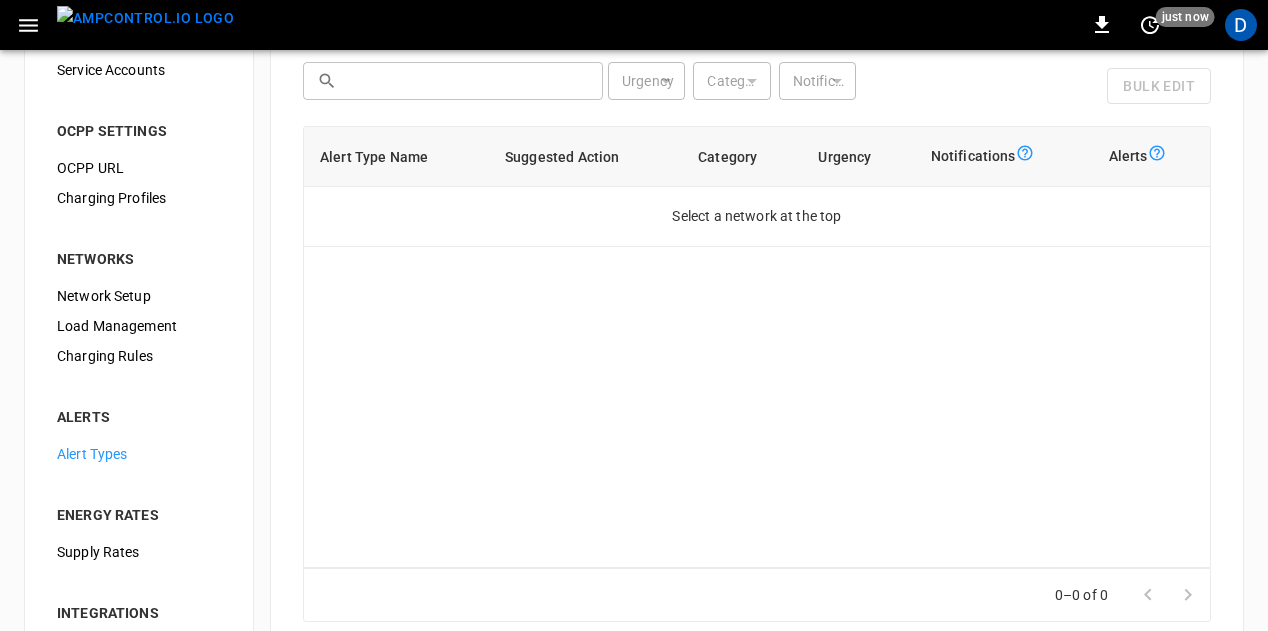 click on "Supply Rates" at bounding box center (139, 552) 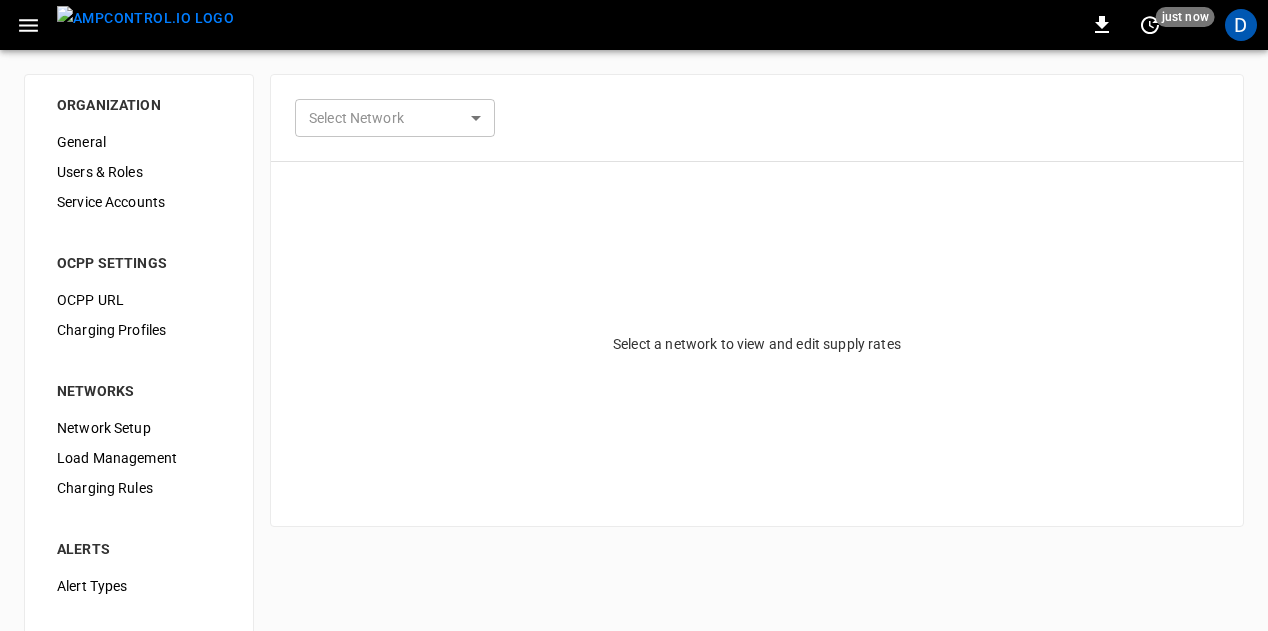 scroll, scrollTop: 251, scrollLeft: 0, axis: vertical 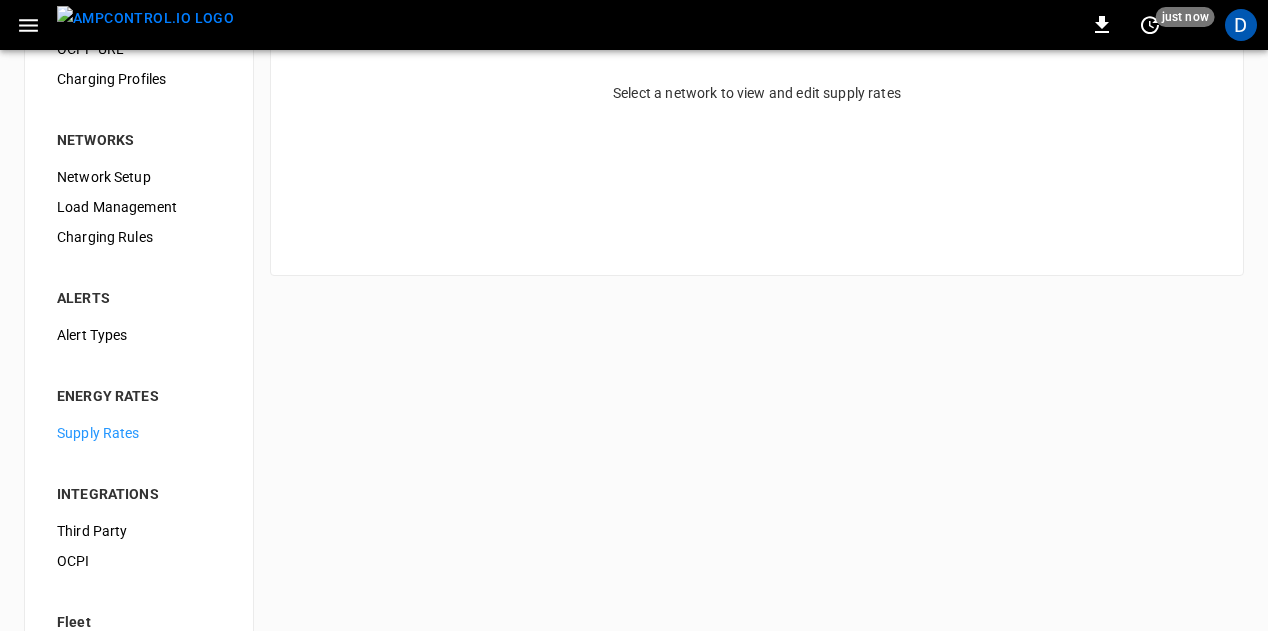 click on "Third Party" at bounding box center (139, 531) 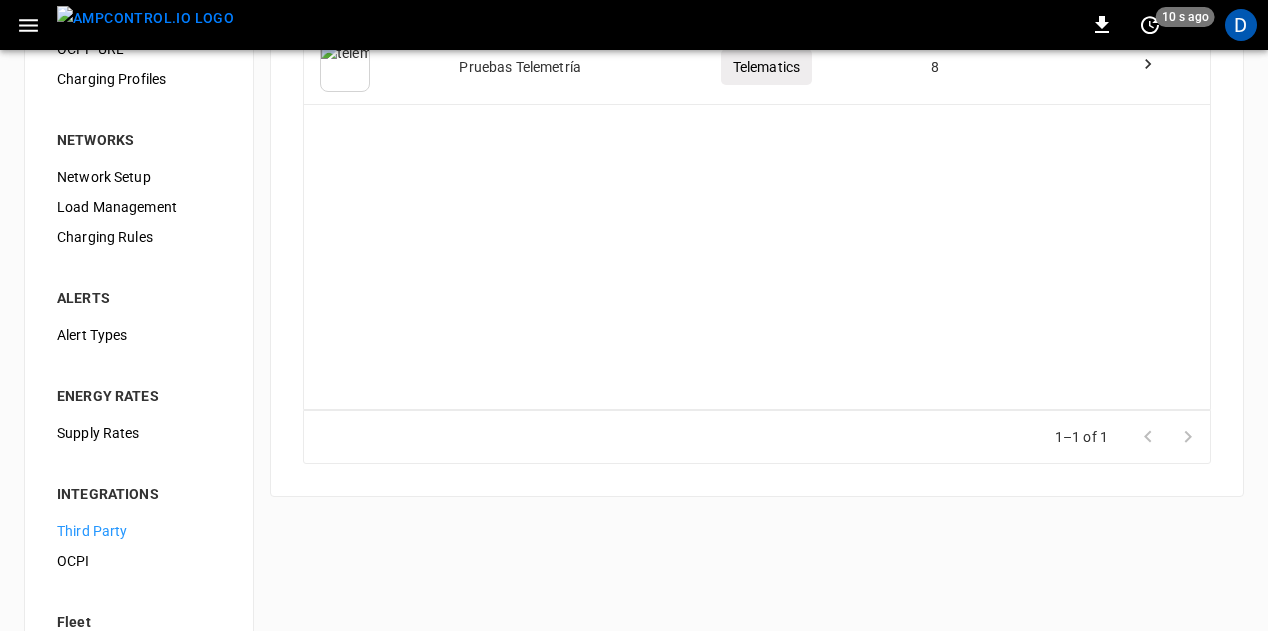 scroll, scrollTop: 0, scrollLeft: 0, axis: both 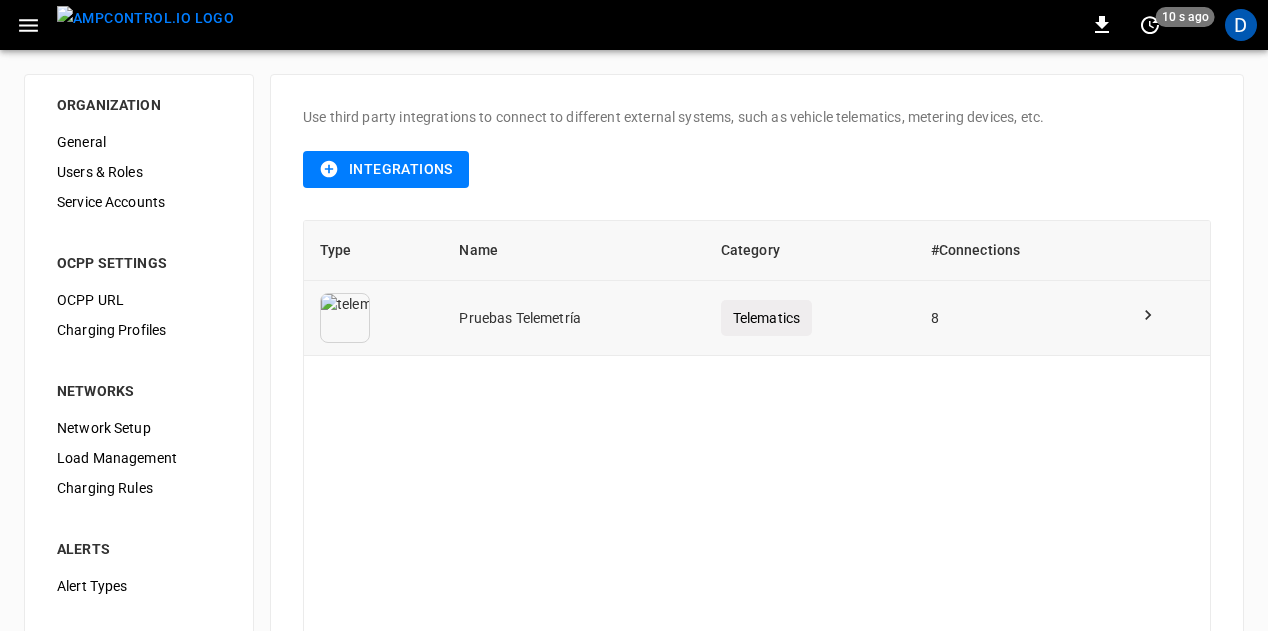 click at bounding box center [1166, 318] 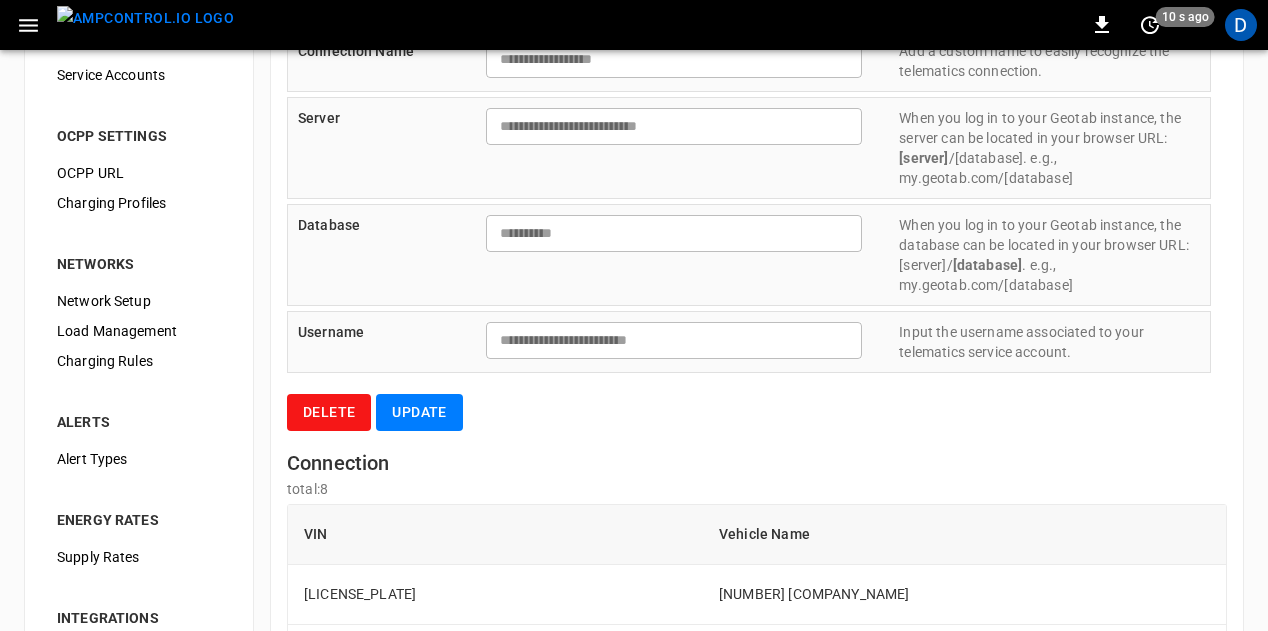 scroll, scrollTop: 155, scrollLeft: 0, axis: vertical 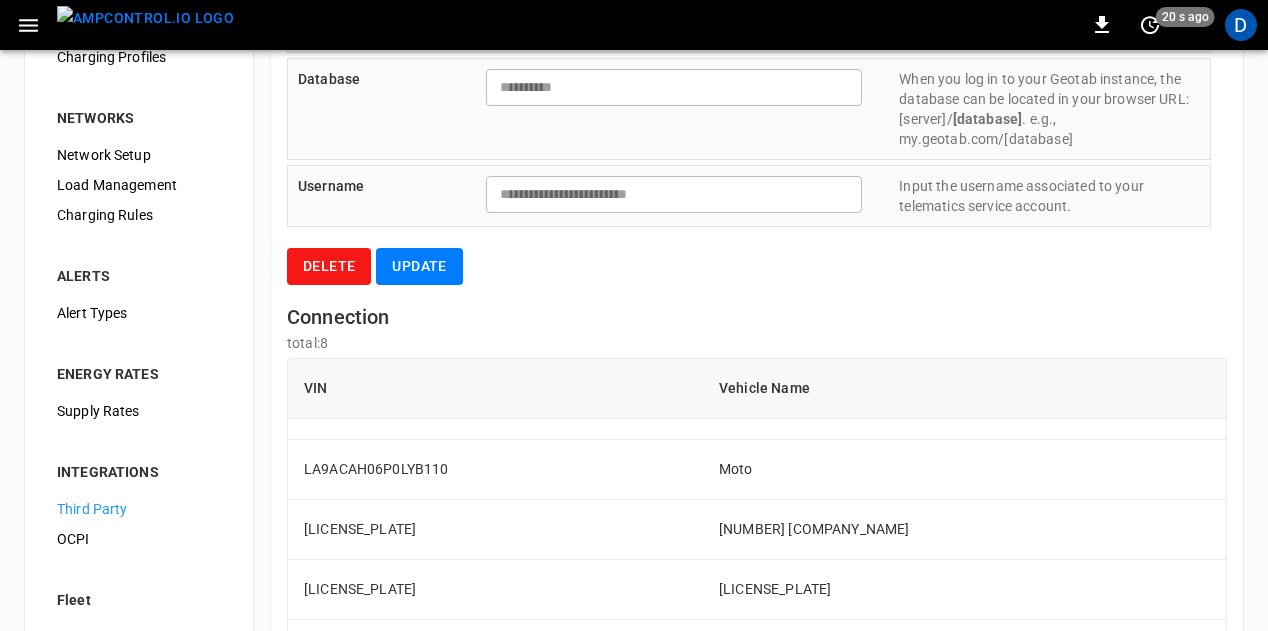click on "Delete" at bounding box center [329, 266] 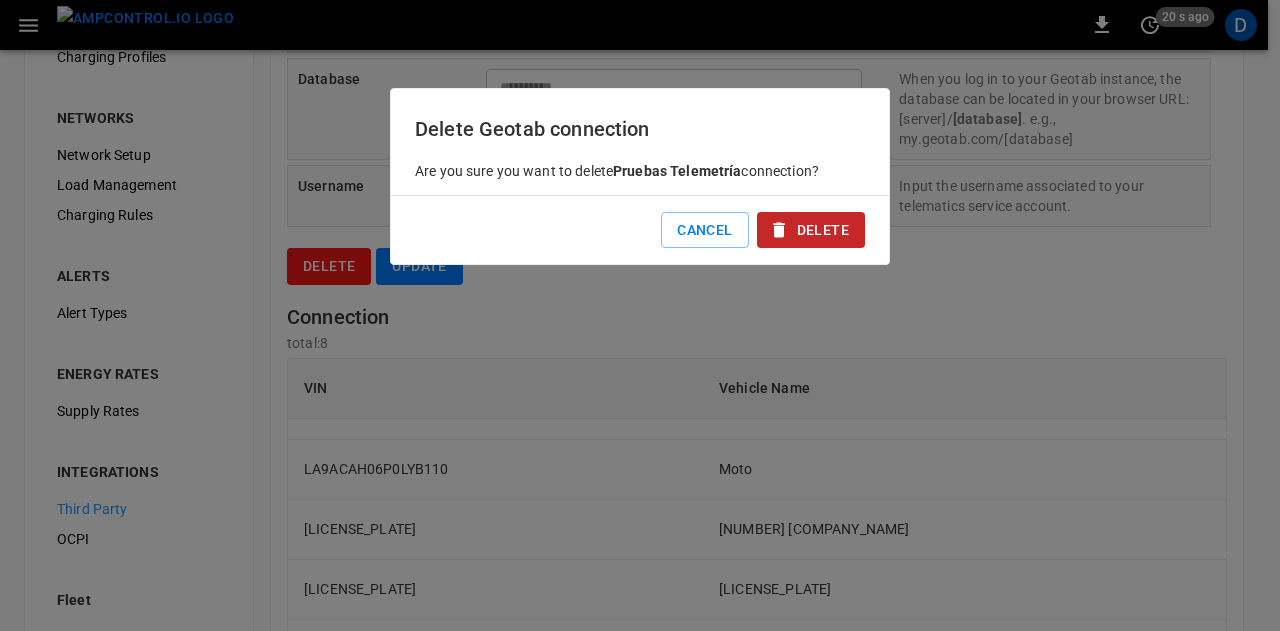 click on "Delete" at bounding box center [811, 230] 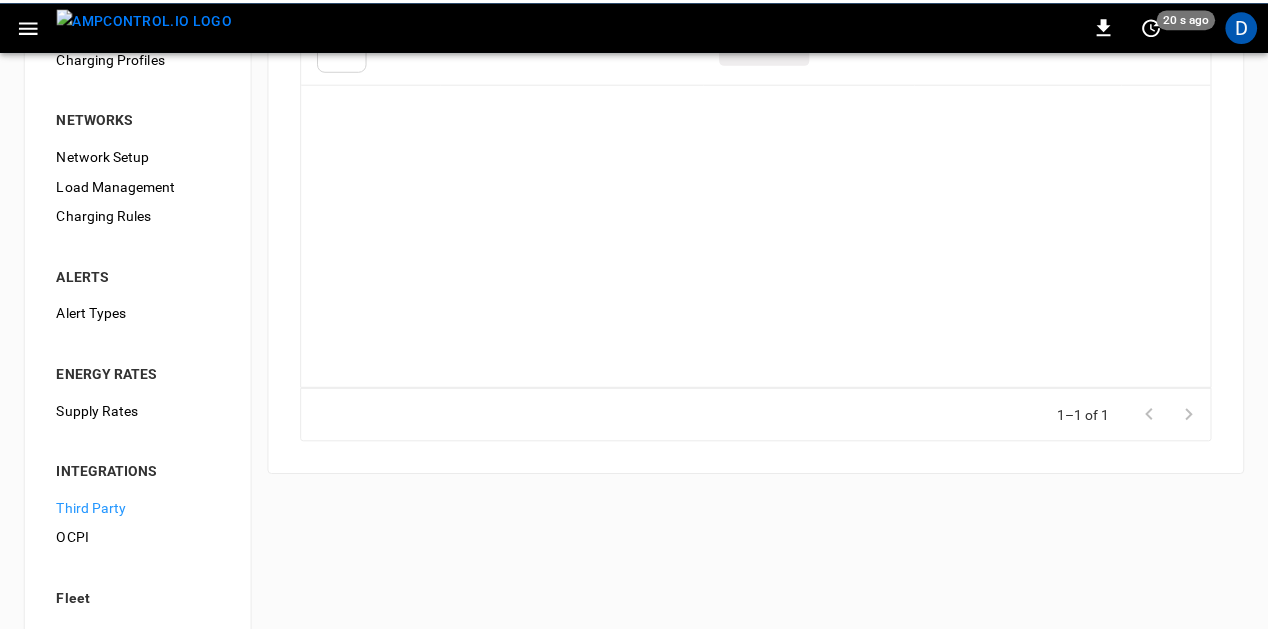 scroll, scrollTop: 0, scrollLeft: 0, axis: both 